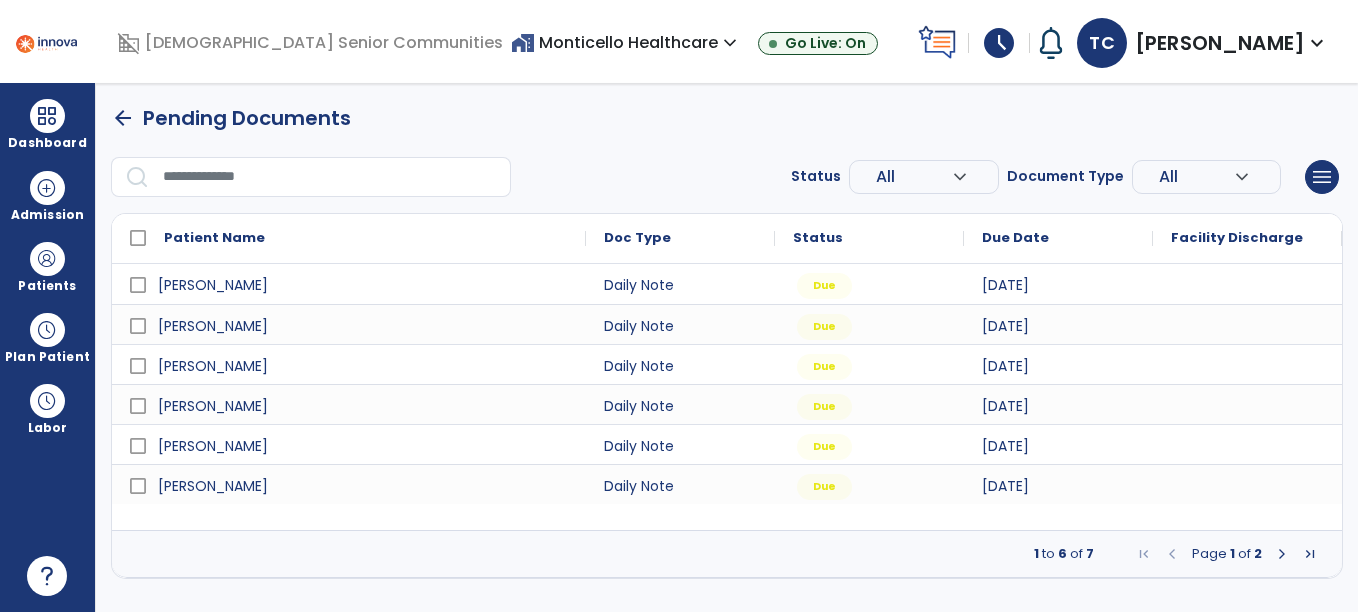 scroll, scrollTop: 0, scrollLeft: 0, axis: both 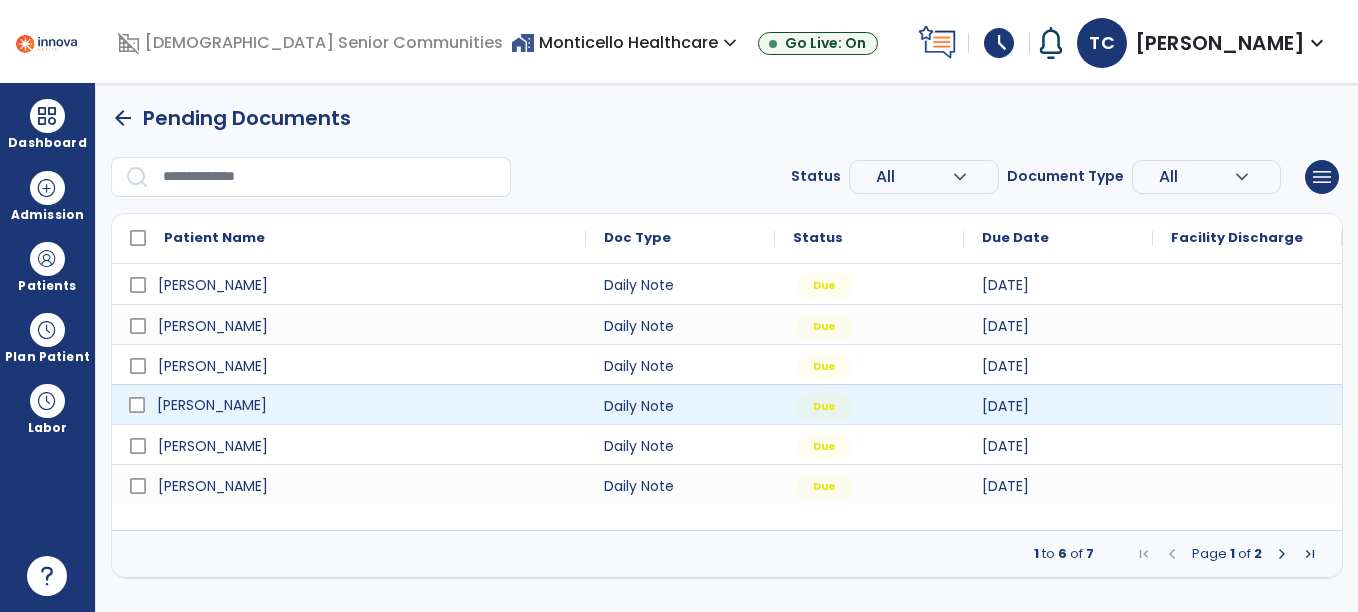 click on "[PERSON_NAME]" at bounding box center (363, 405) 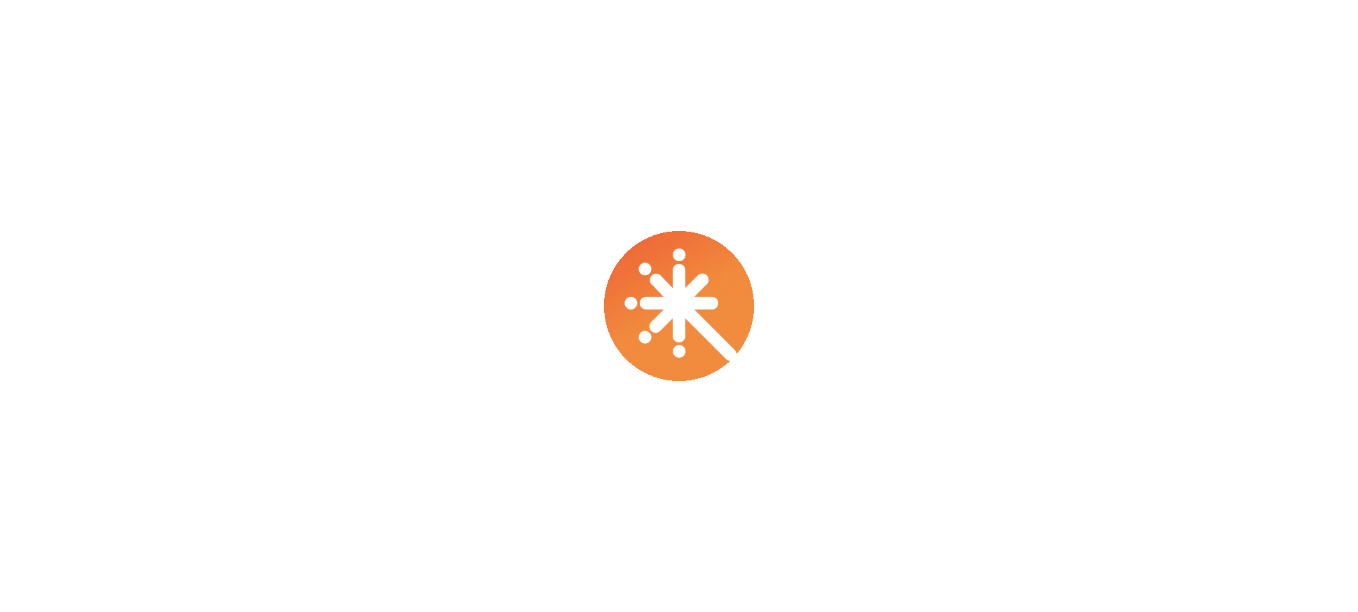 scroll, scrollTop: 0, scrollLeft: 0, axis: both 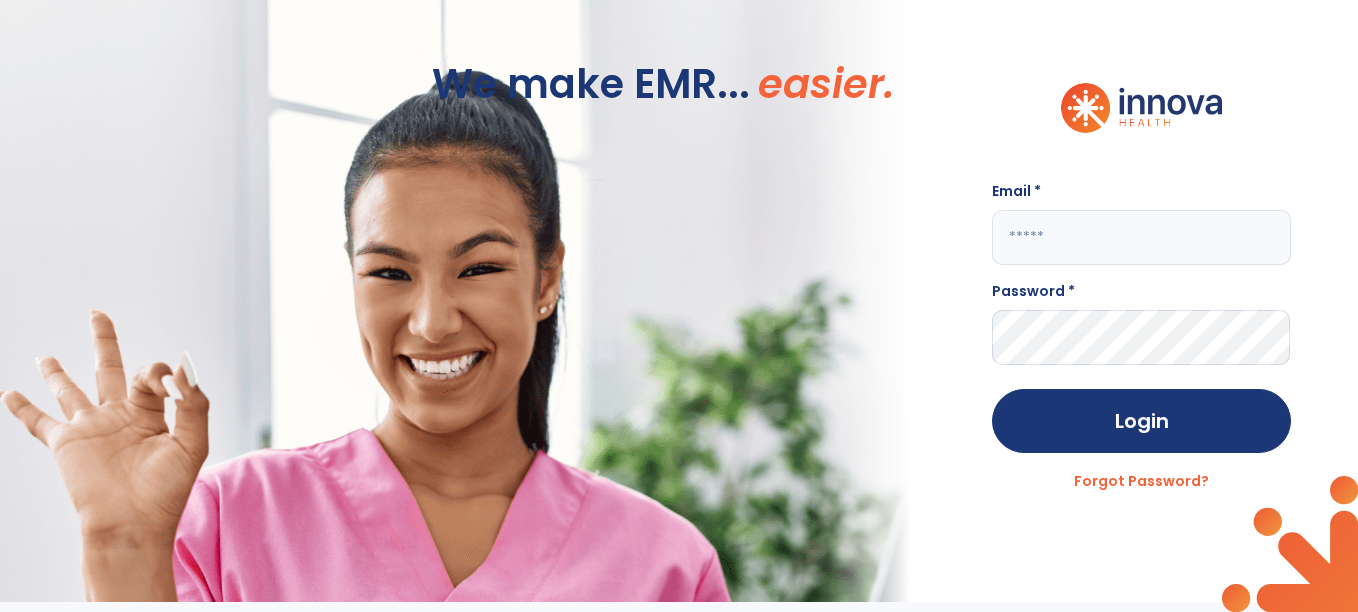 click 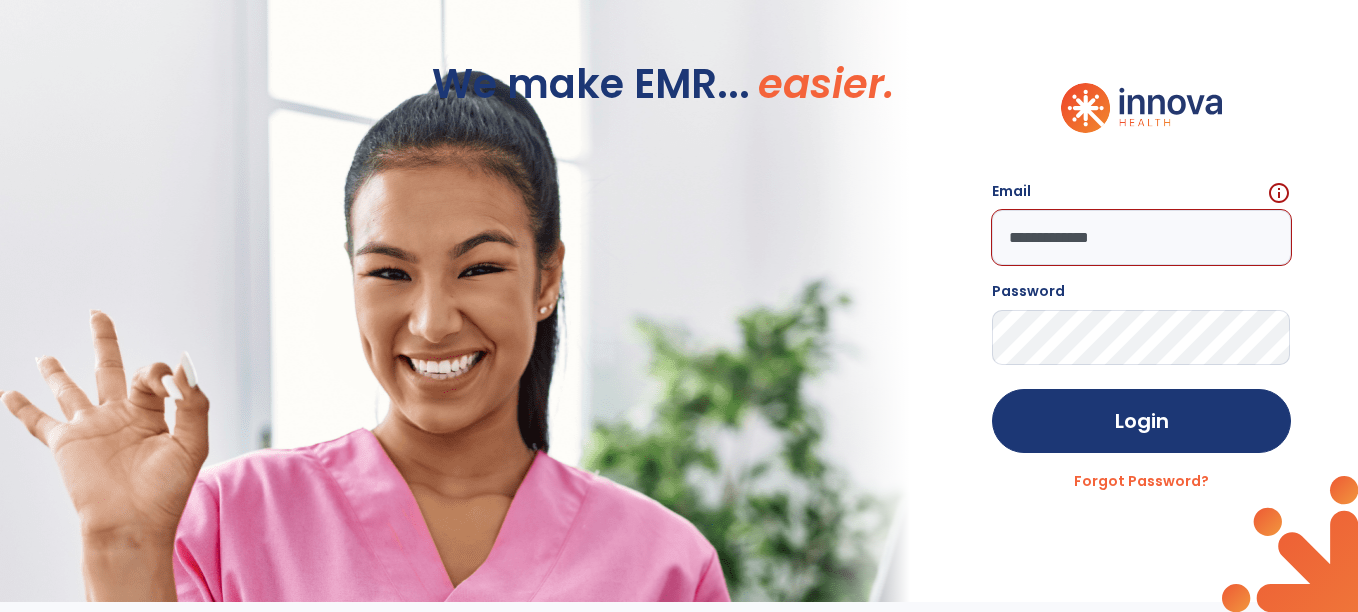 click on "**********" 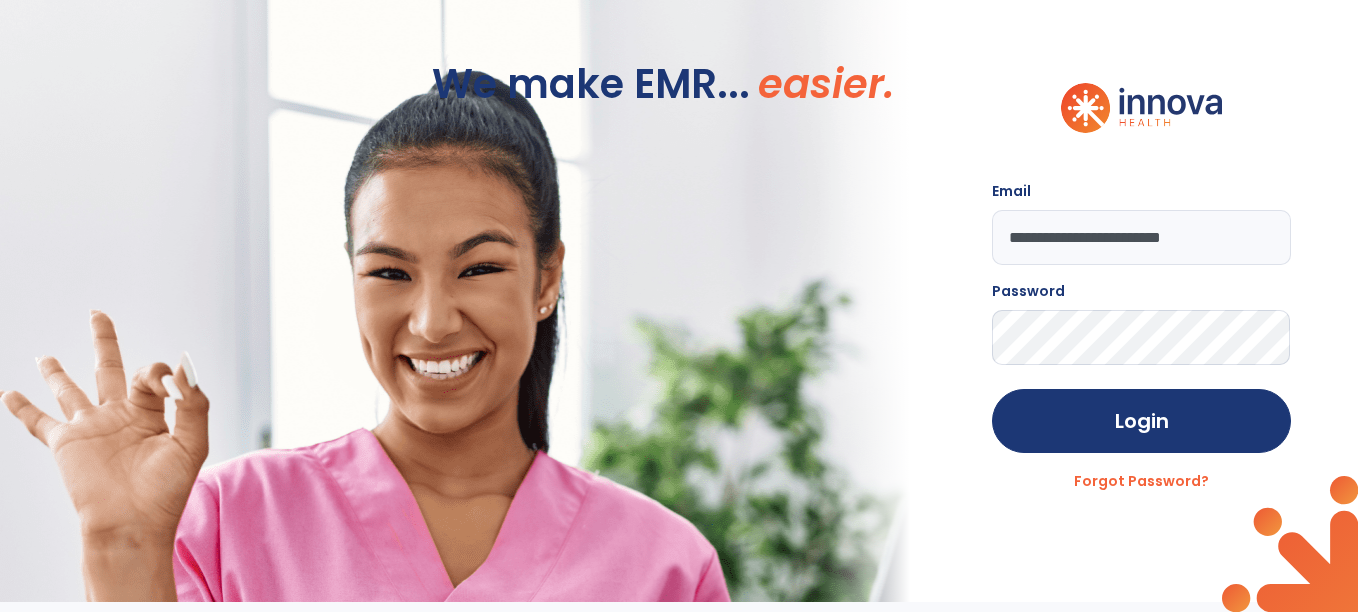 click on "Login" 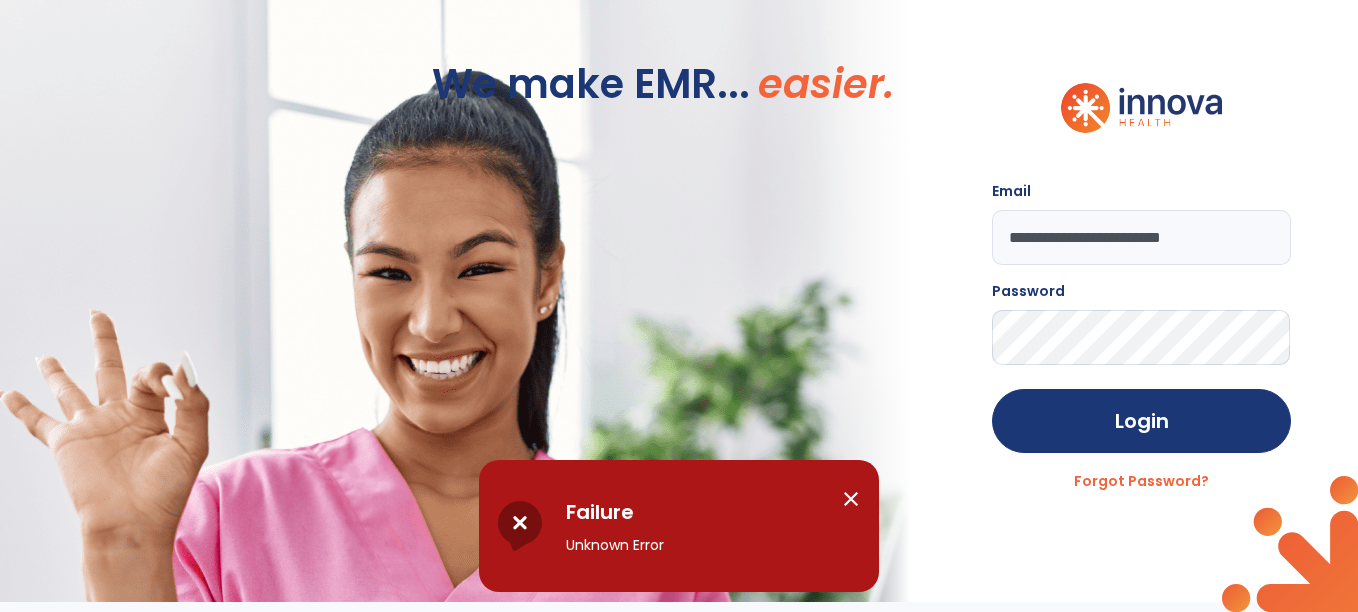 click on "**********" 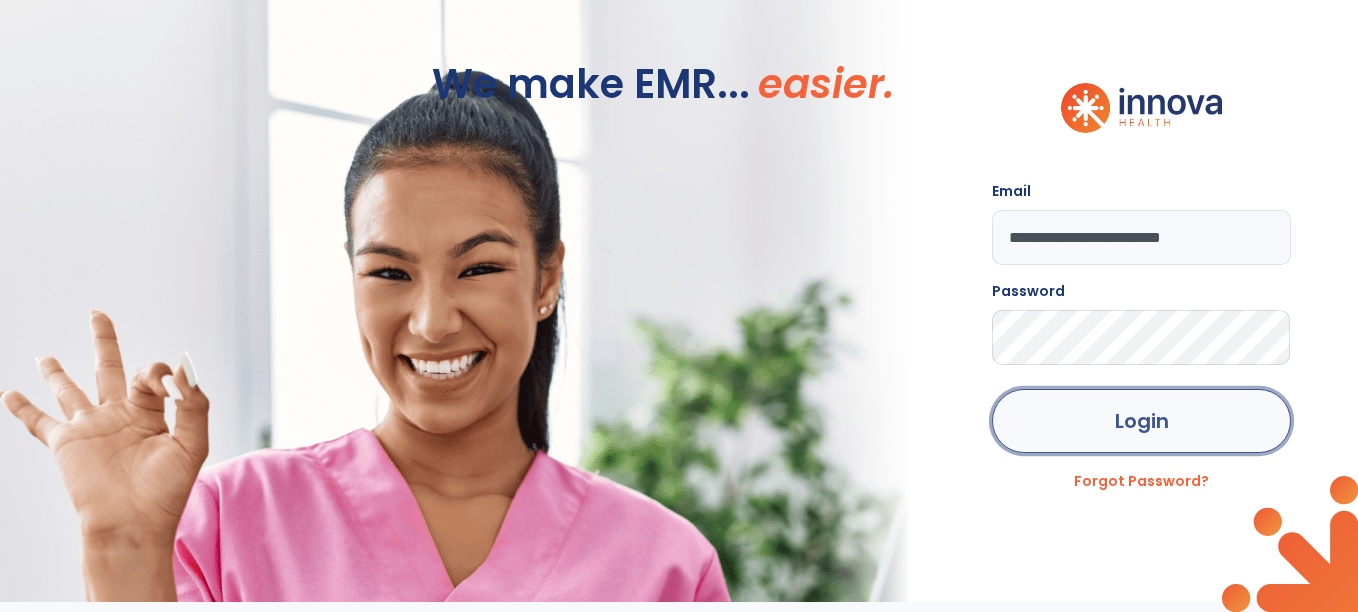 click on "Login" 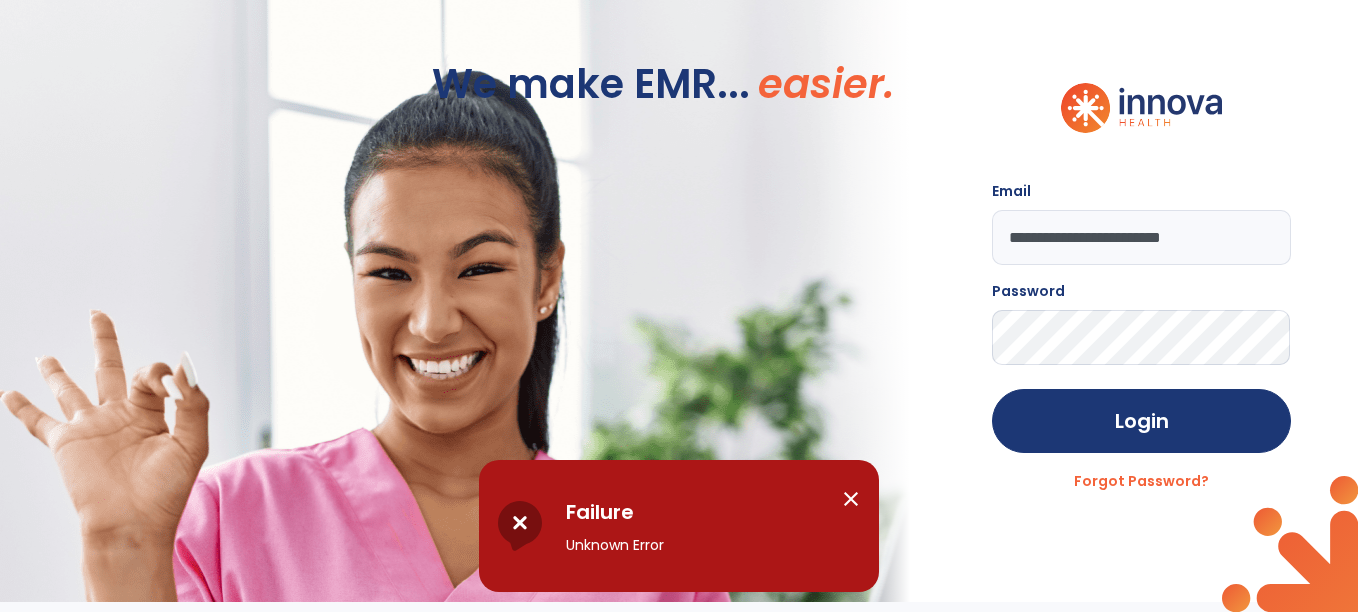 click on "close" at bounding box center (851, 499) 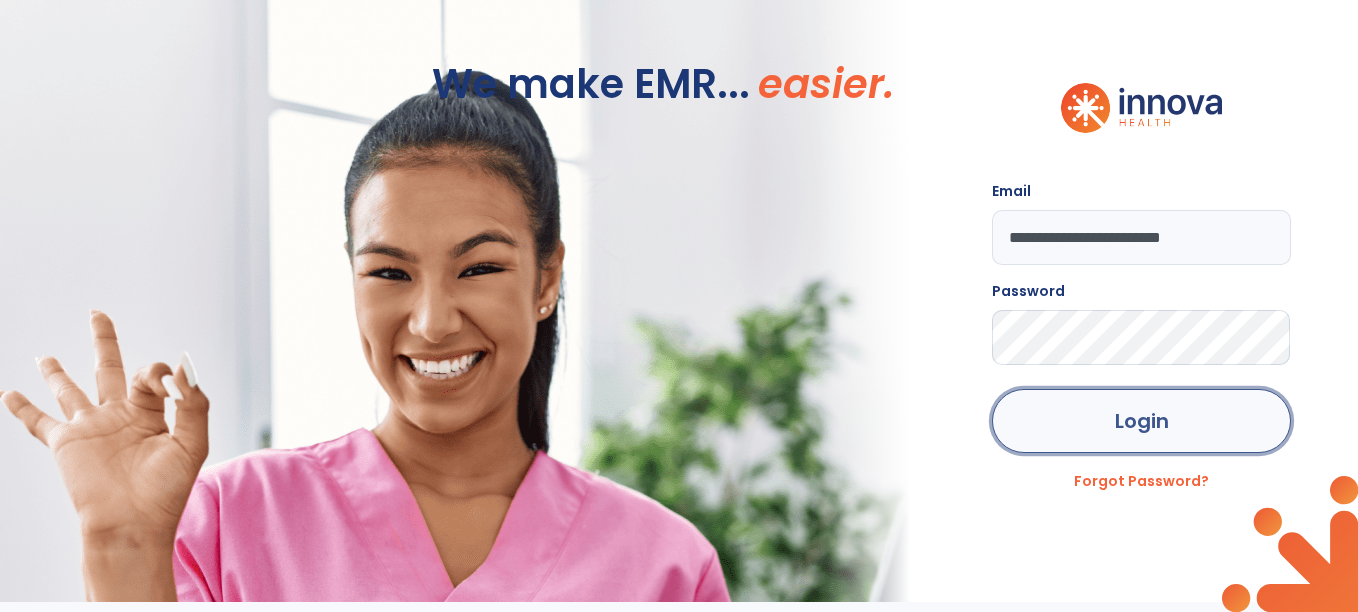 click on "Login" 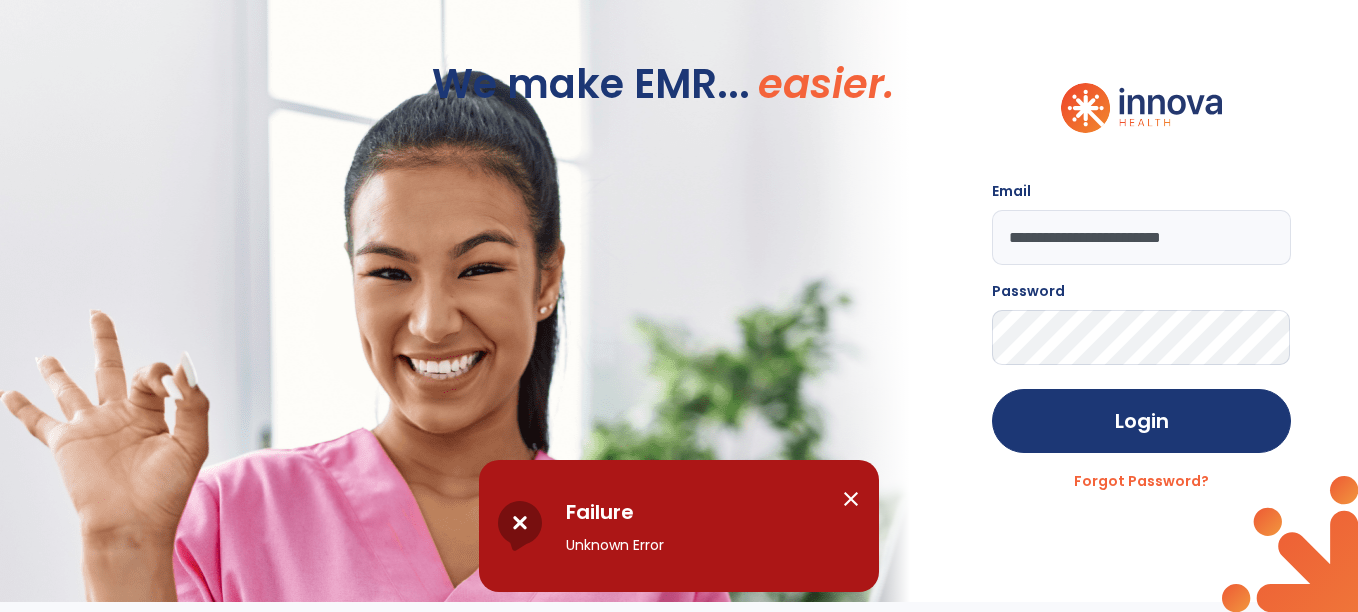 click on "close" at bounding box center (851, 499) 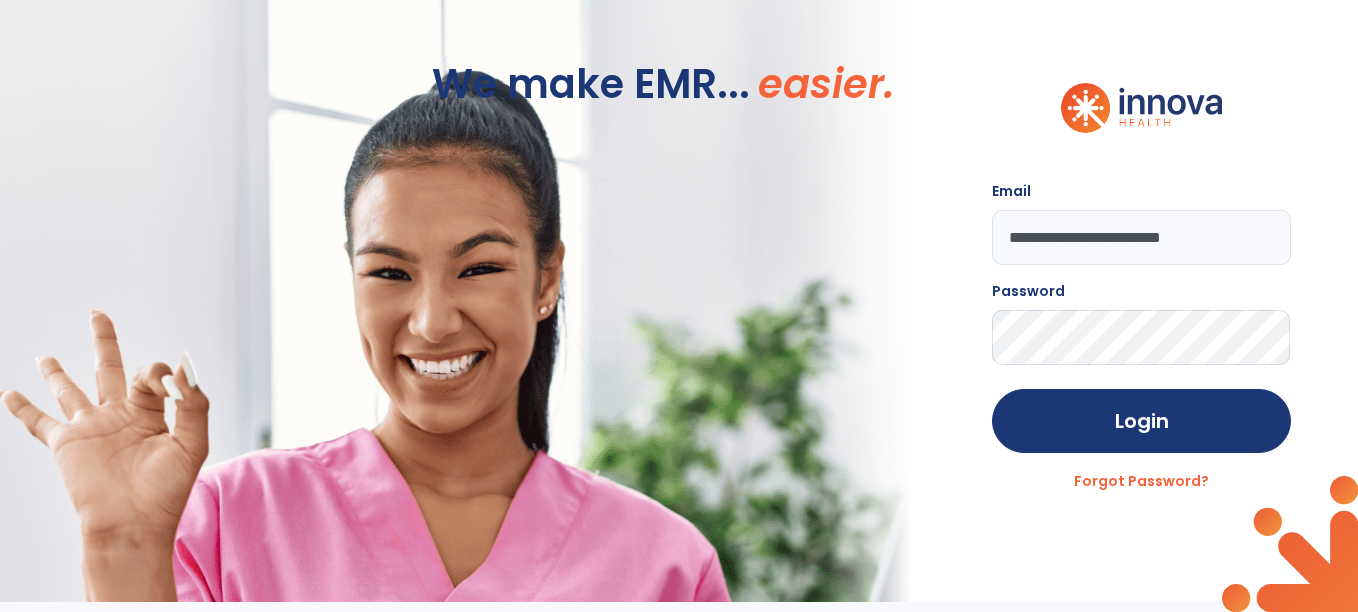 click on "**********" 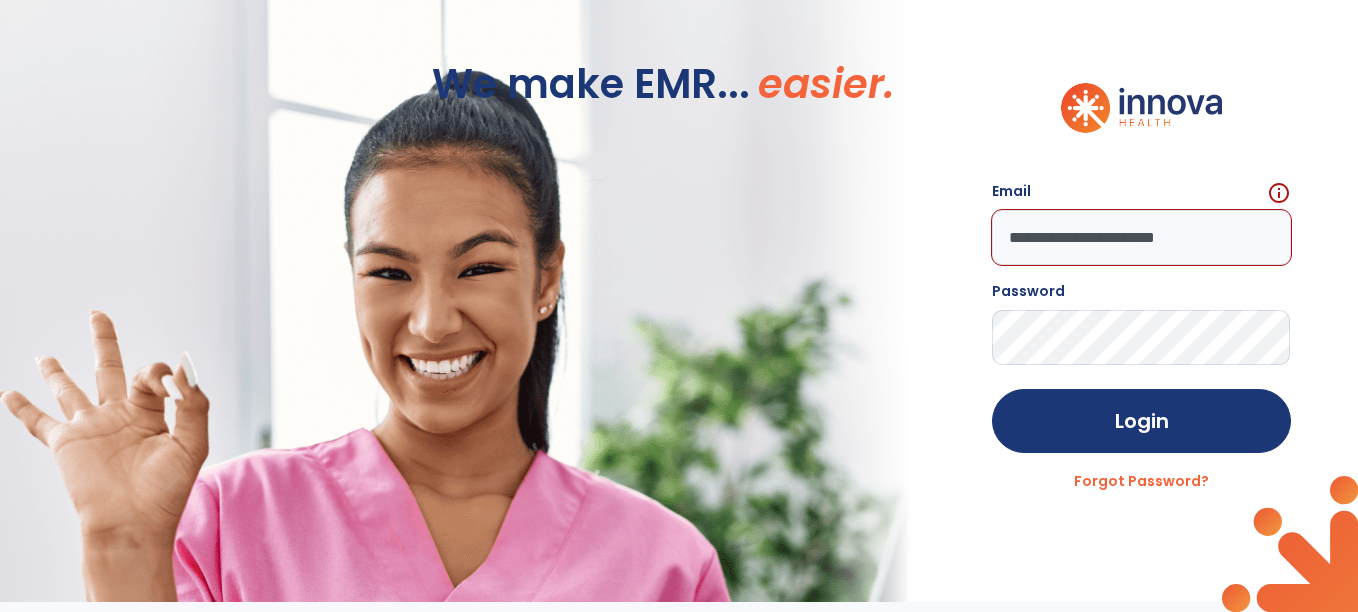 type on "**********" 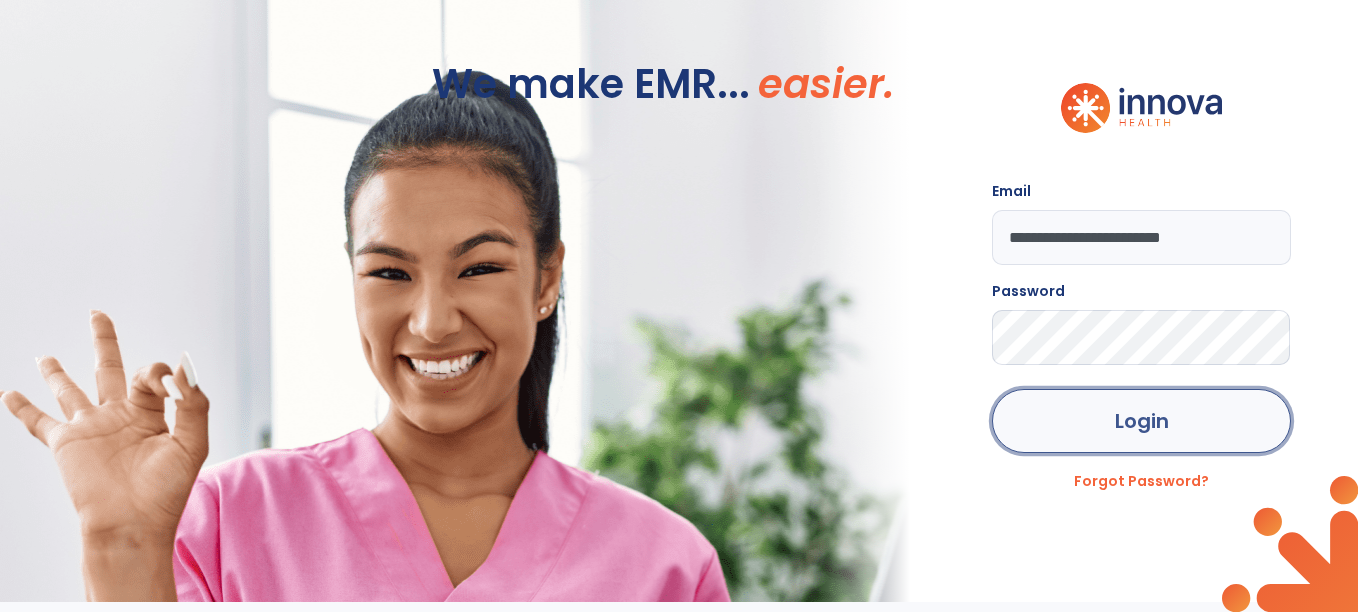 click on "Login" 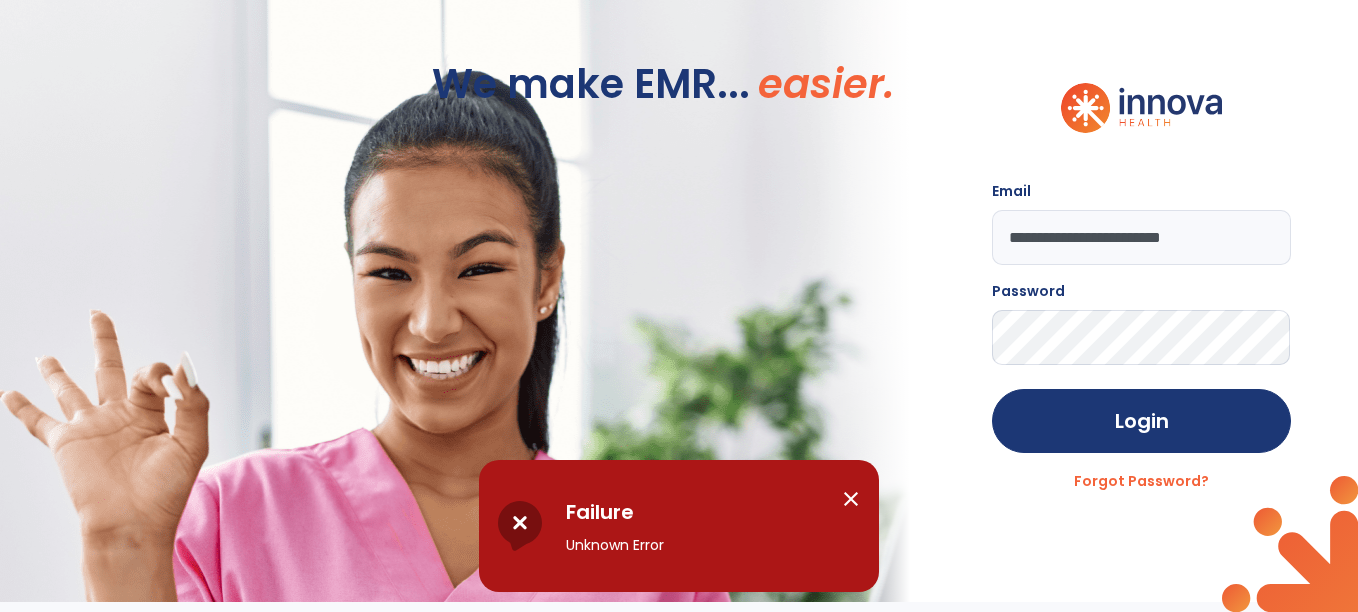 click on "close" at bounding box center [851, 499] 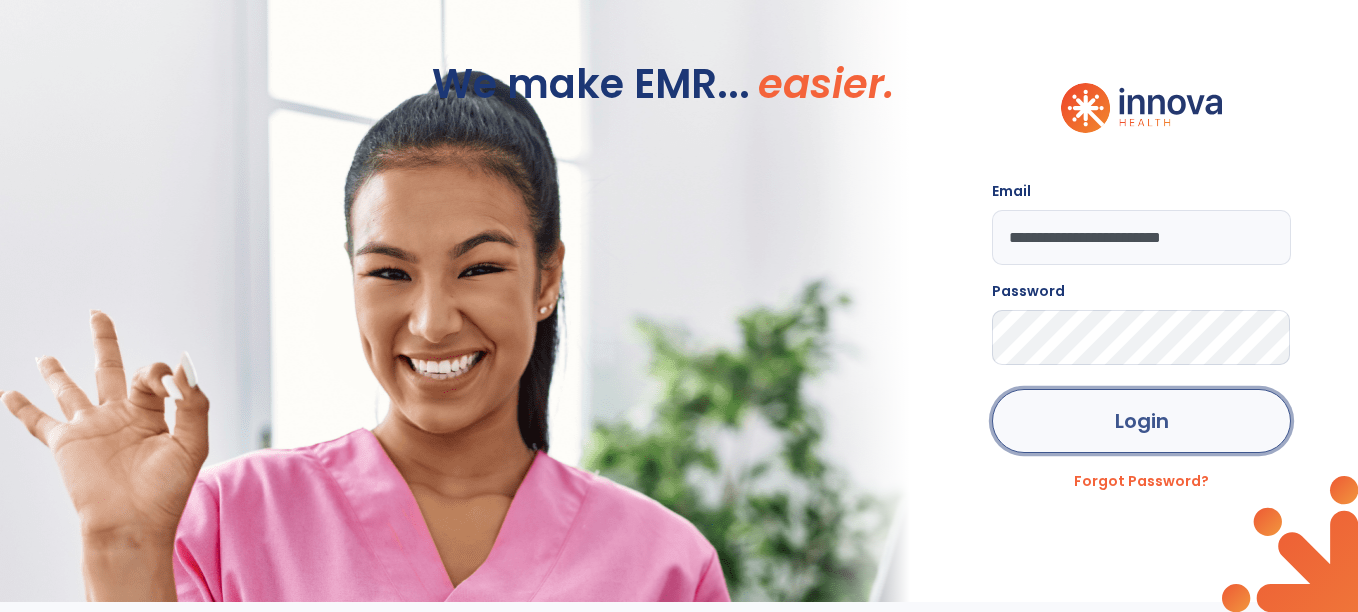 click on "Login" 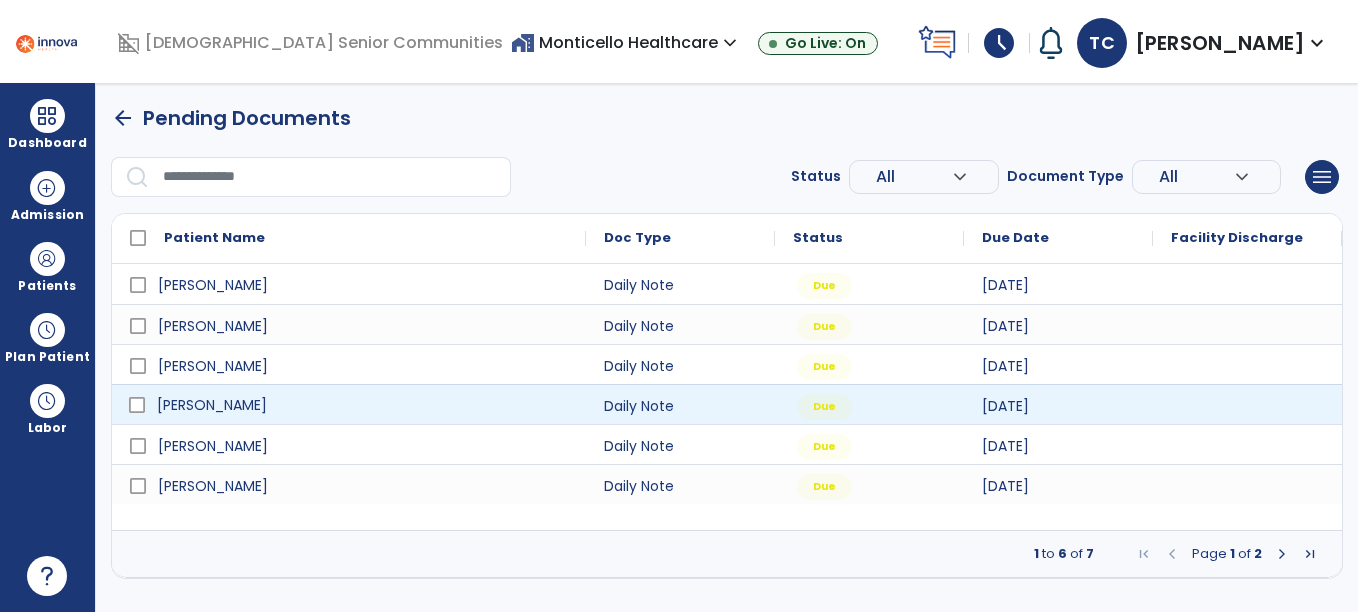 click on "[PERSON_NAME]" at bounding box center [363, 405] 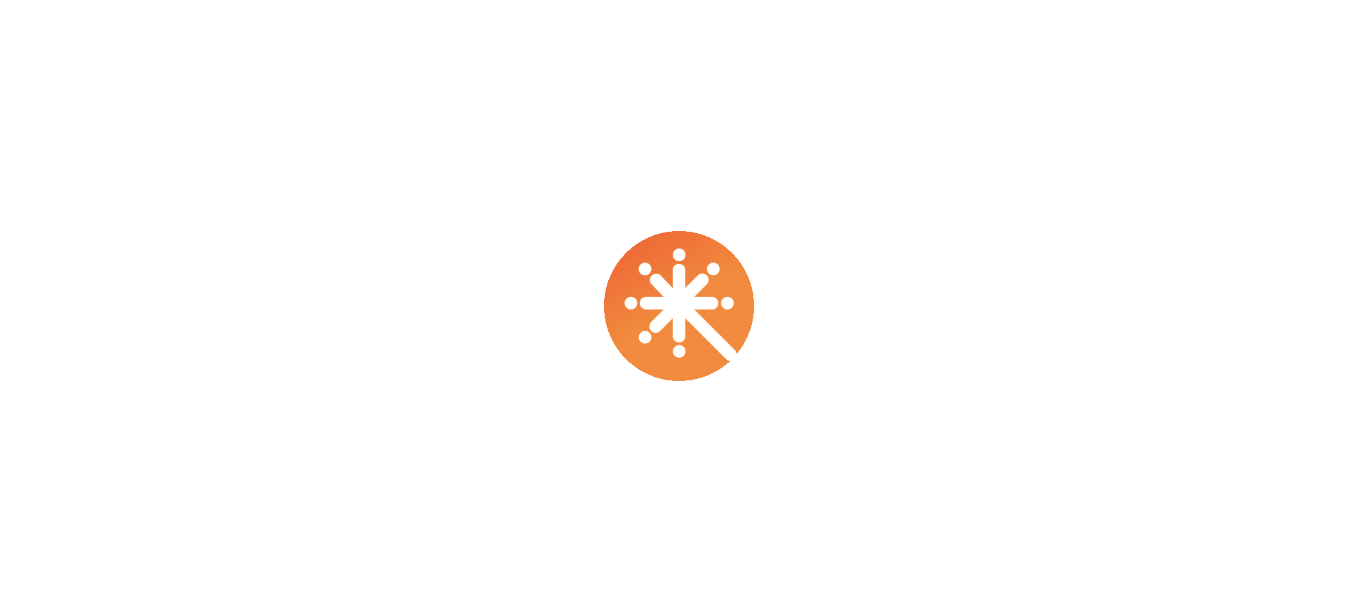 scroll, scrollTop: 0, scrollLeft: 0, axis: both 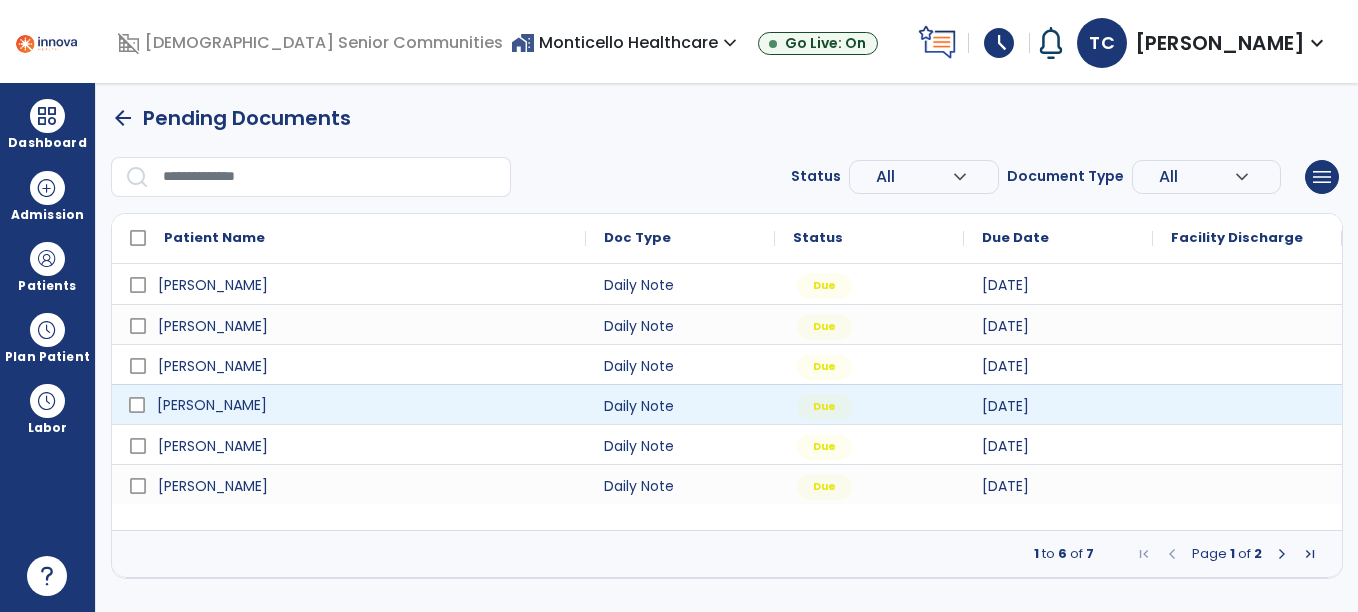 click on "[PERSON_NAME]" at bounding box center [363, 405] 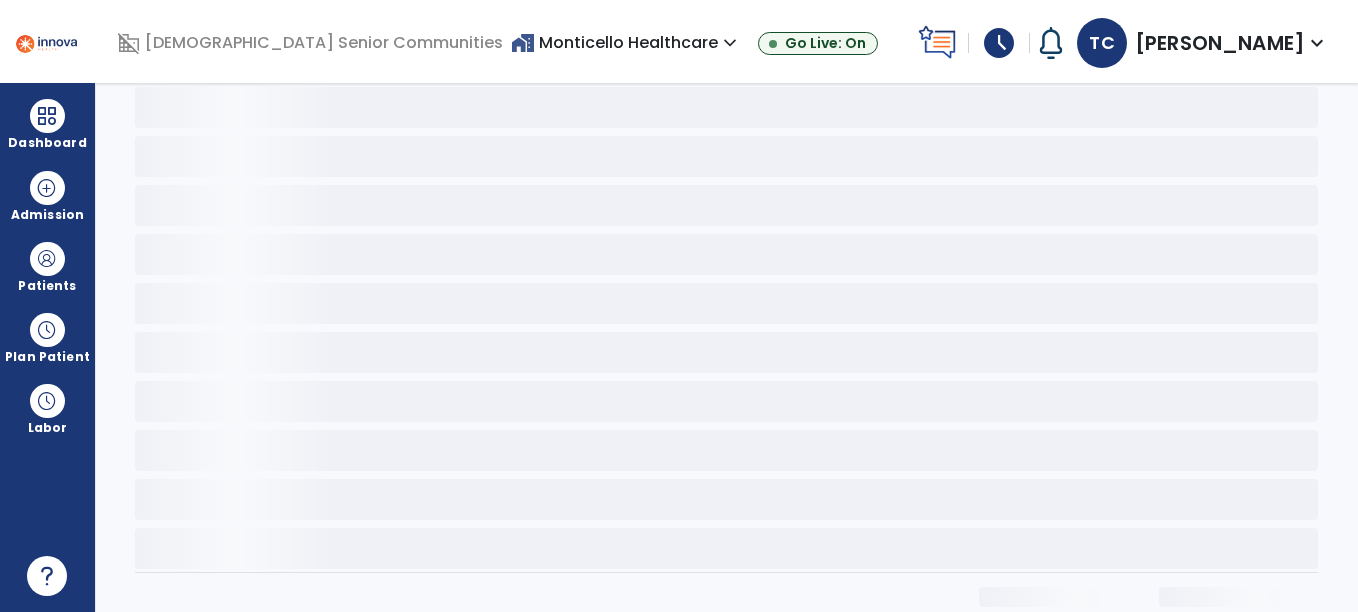 scroll, scrollTop: 0, scrollLeft: 0, axis: both 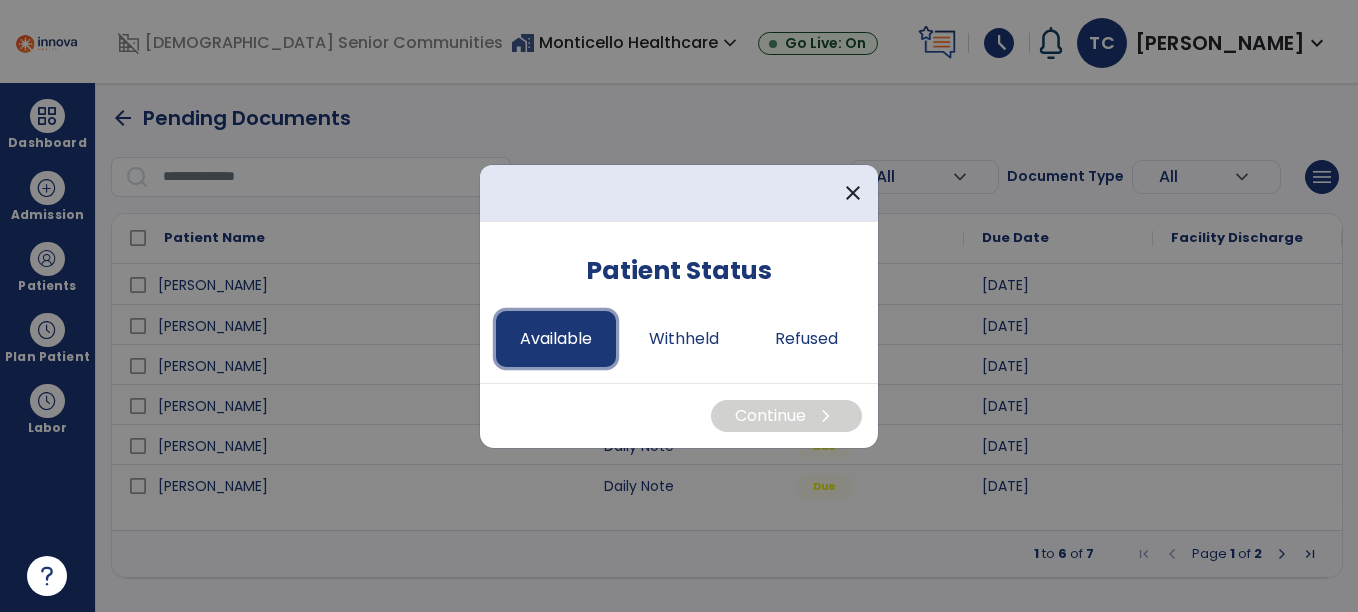 click on "Available" at bounding box center (556, 339) 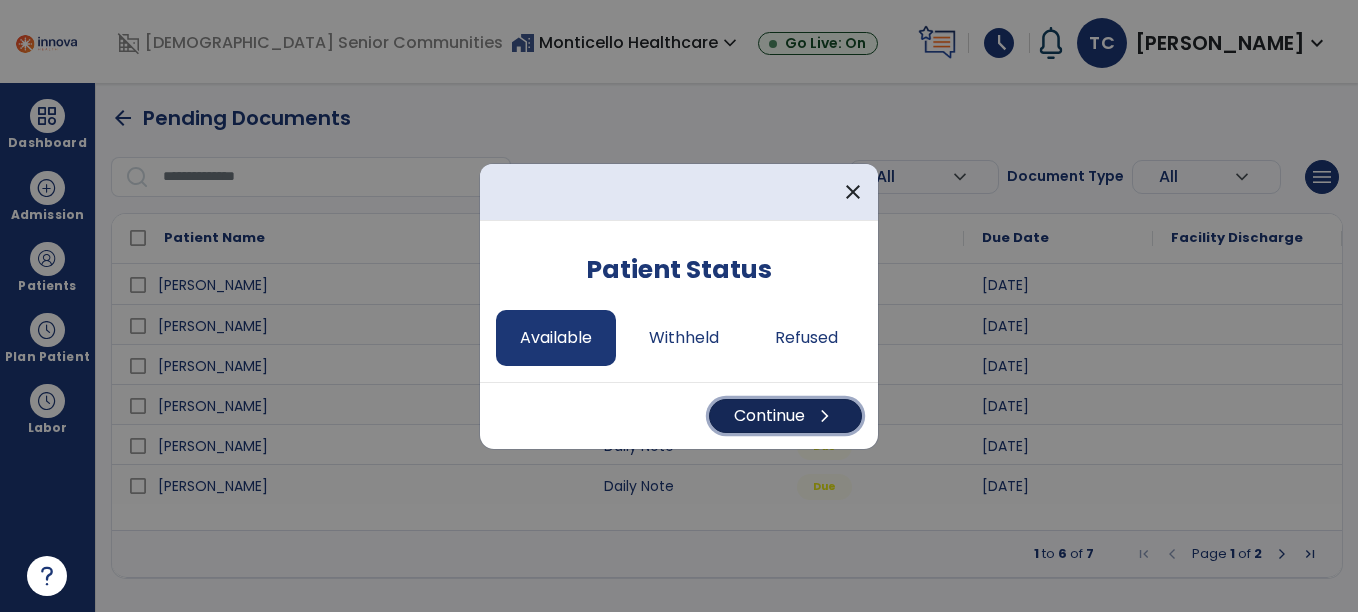 click on "Continue   chevron_right" at bounding box center [785, 416] 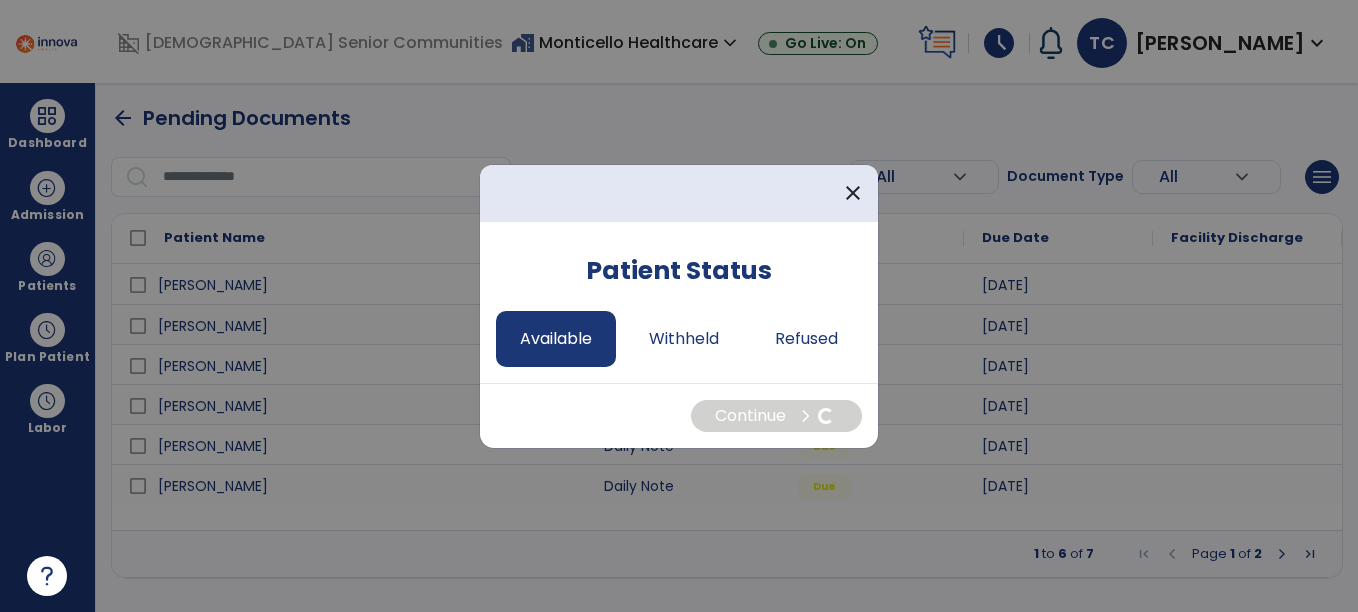 select on "*" 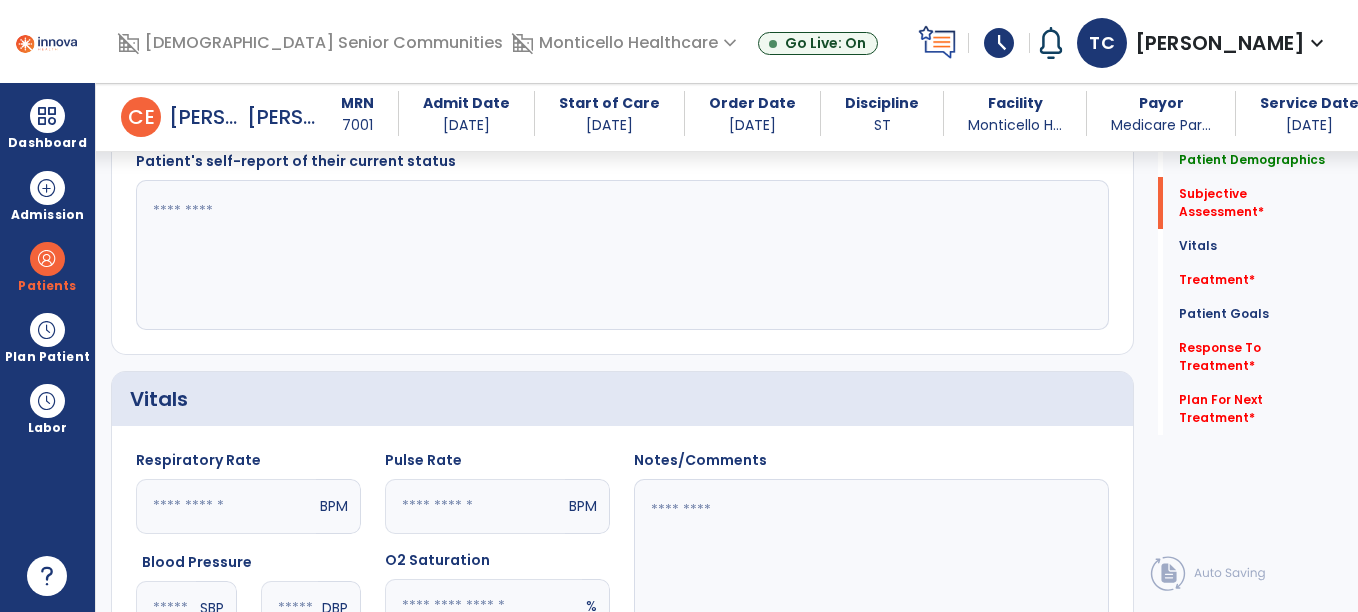scroll, scrollTop: 577, scrollLeft: 0, axis: vertical 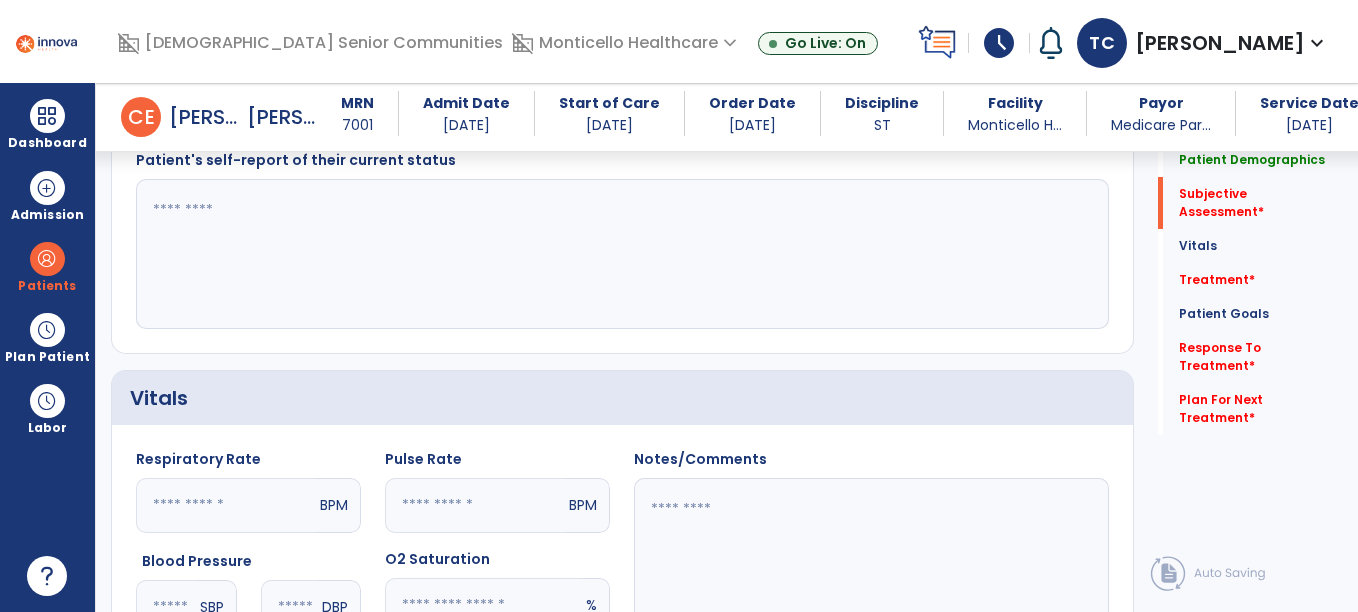 click 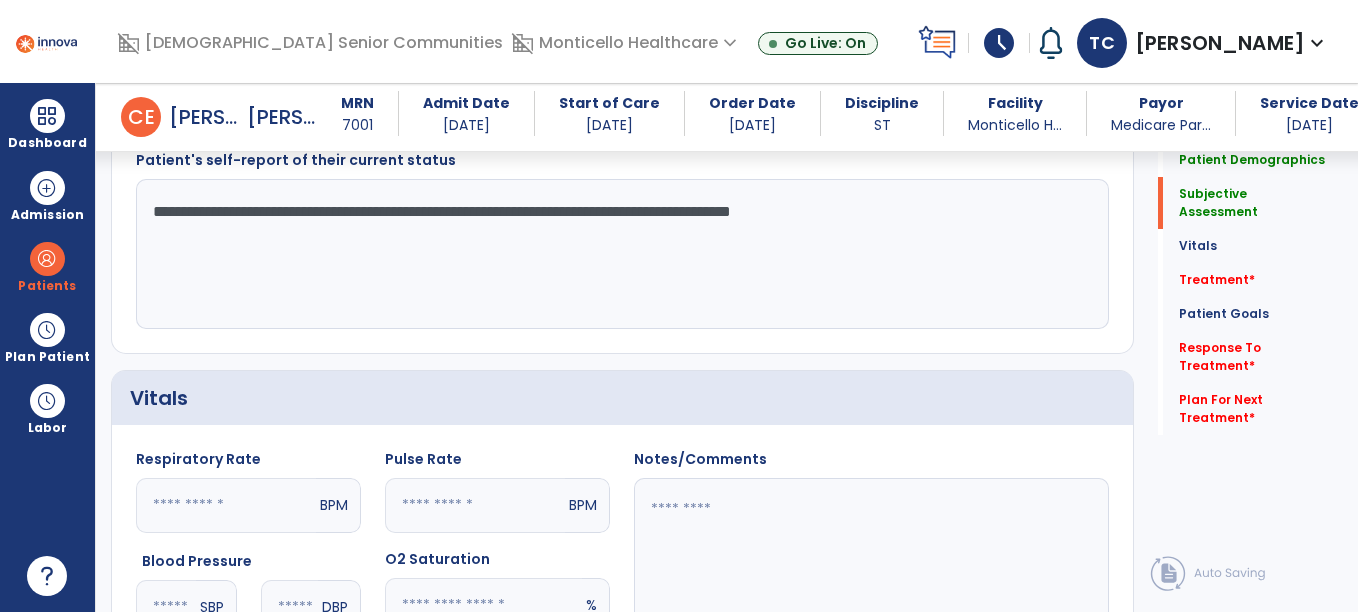 click on "**********" 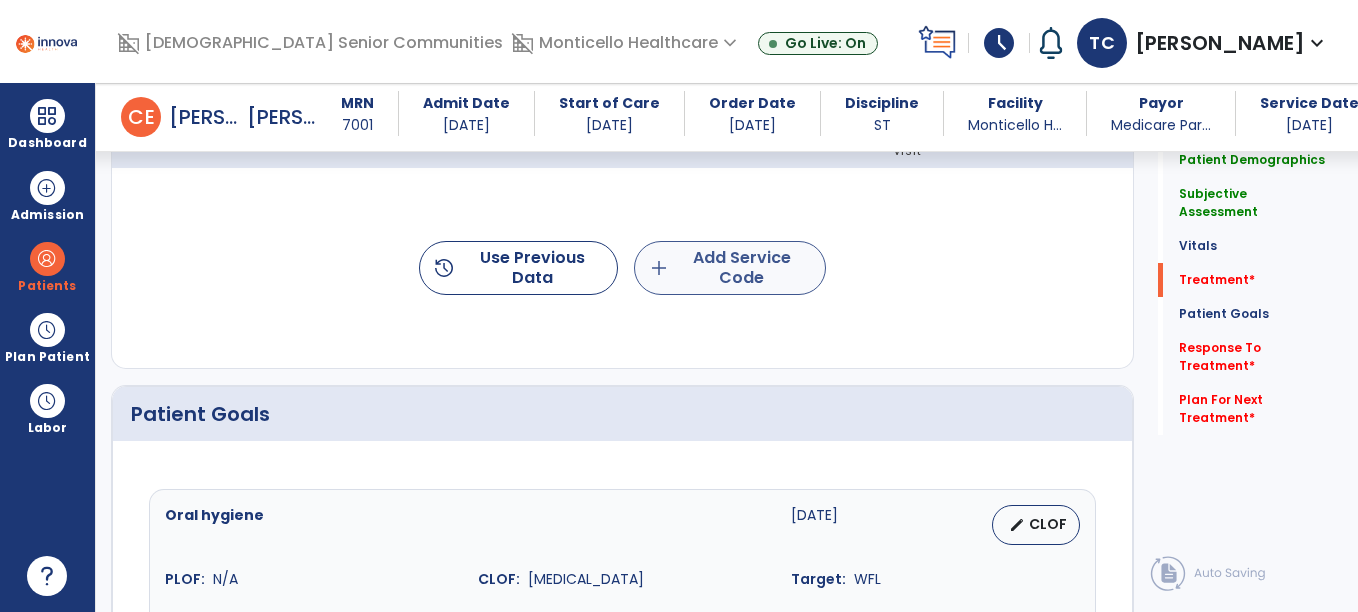 type on "**********" 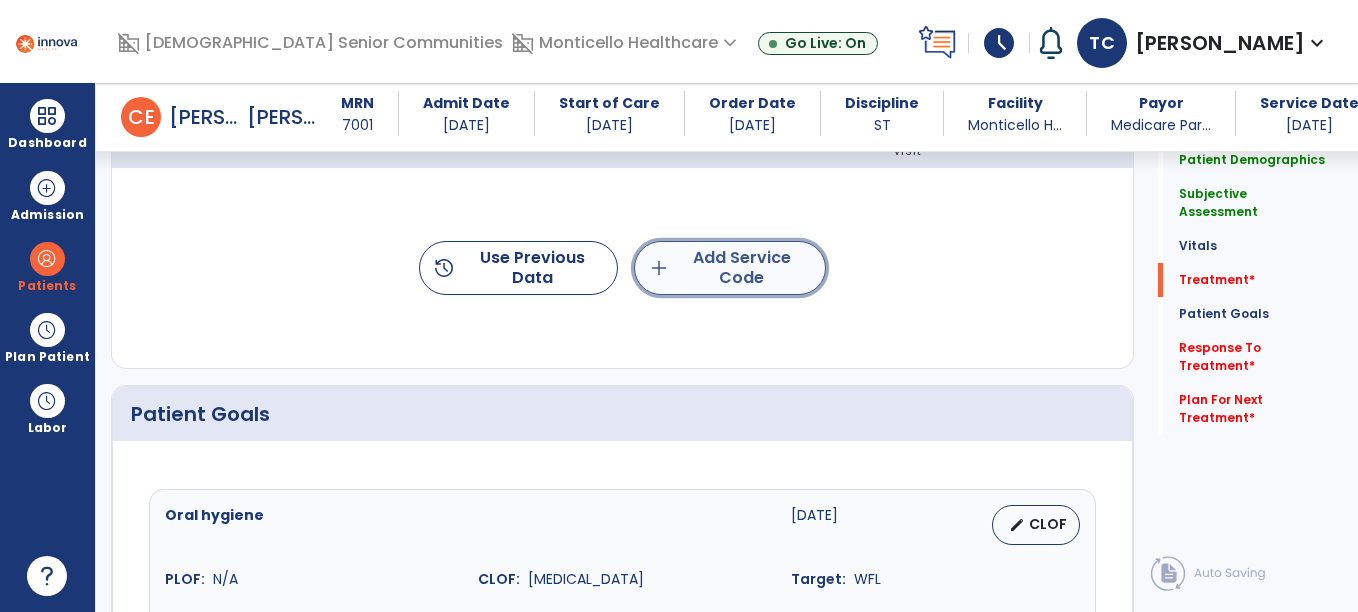 click on "add  Add Service Code" 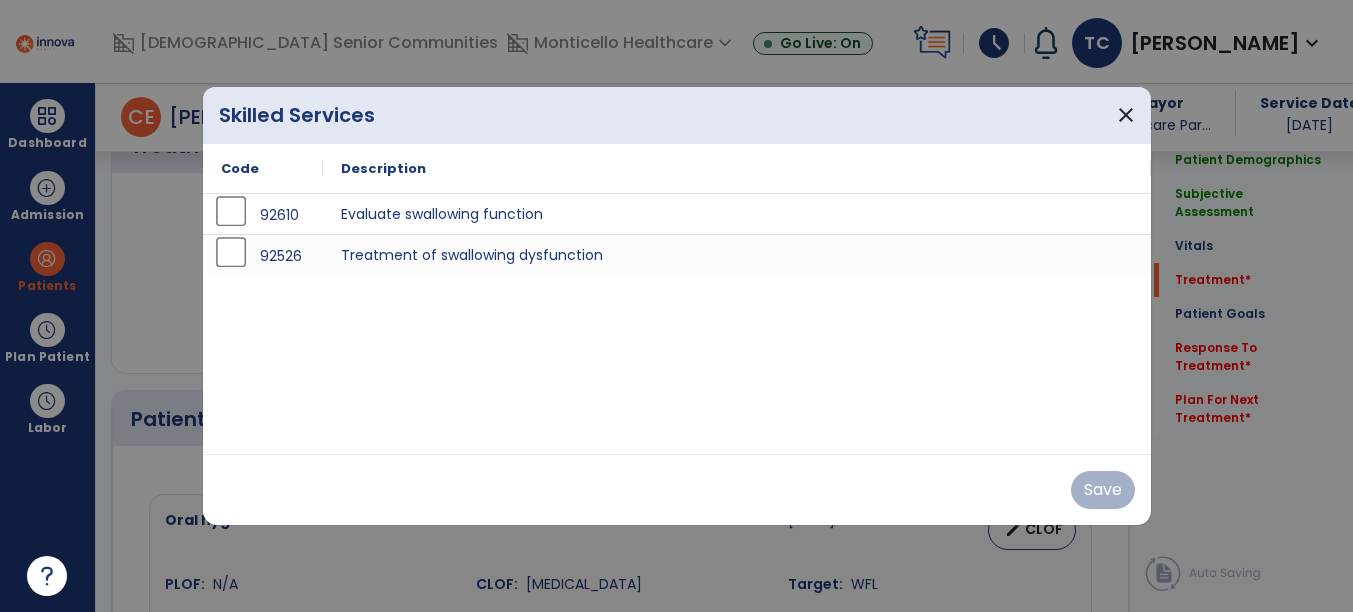 scroll, scrollTop: 1256, scrollLeft: 0, axis: vertical 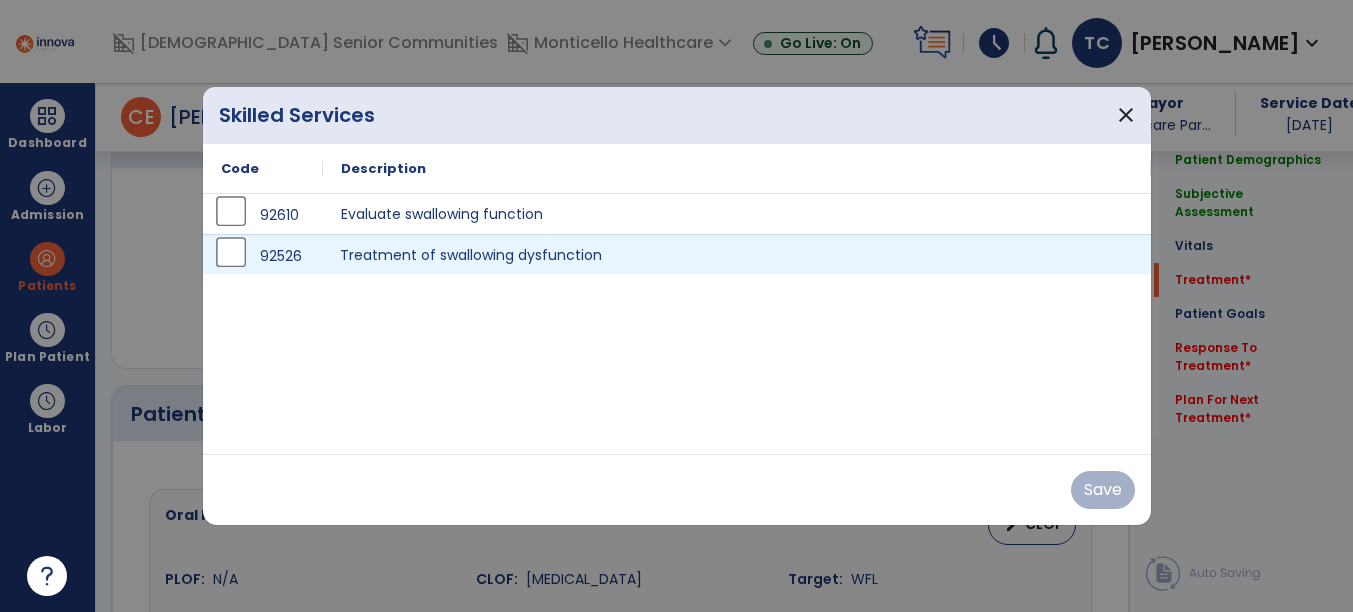 click on "Treatment of swallowing dysfunction" at bounding box center (737, 254) 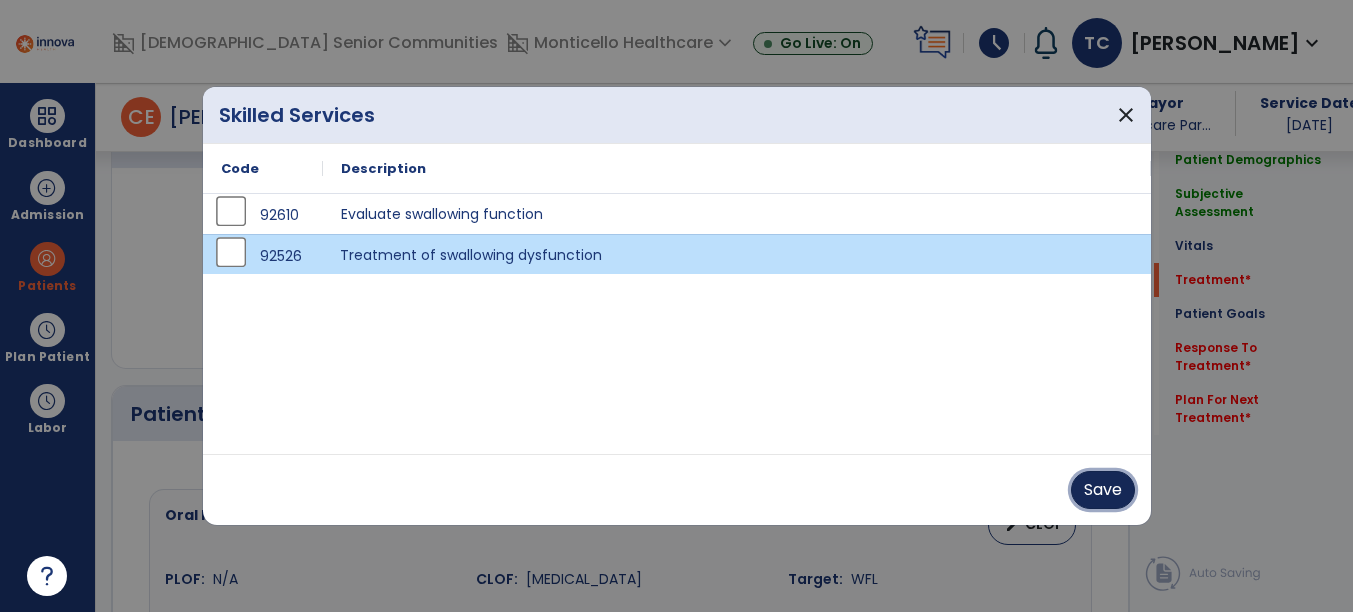 click on "Save" at bounding box center [1103, 490] 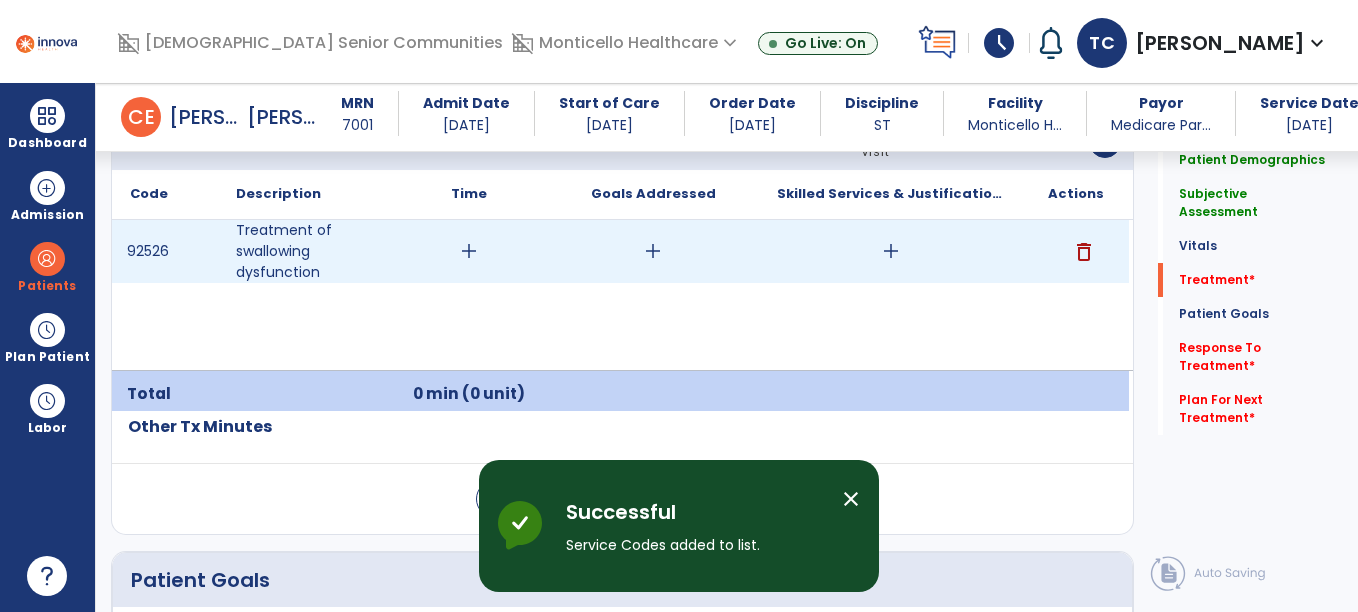 click on "add" at bounding box center (469, 251) 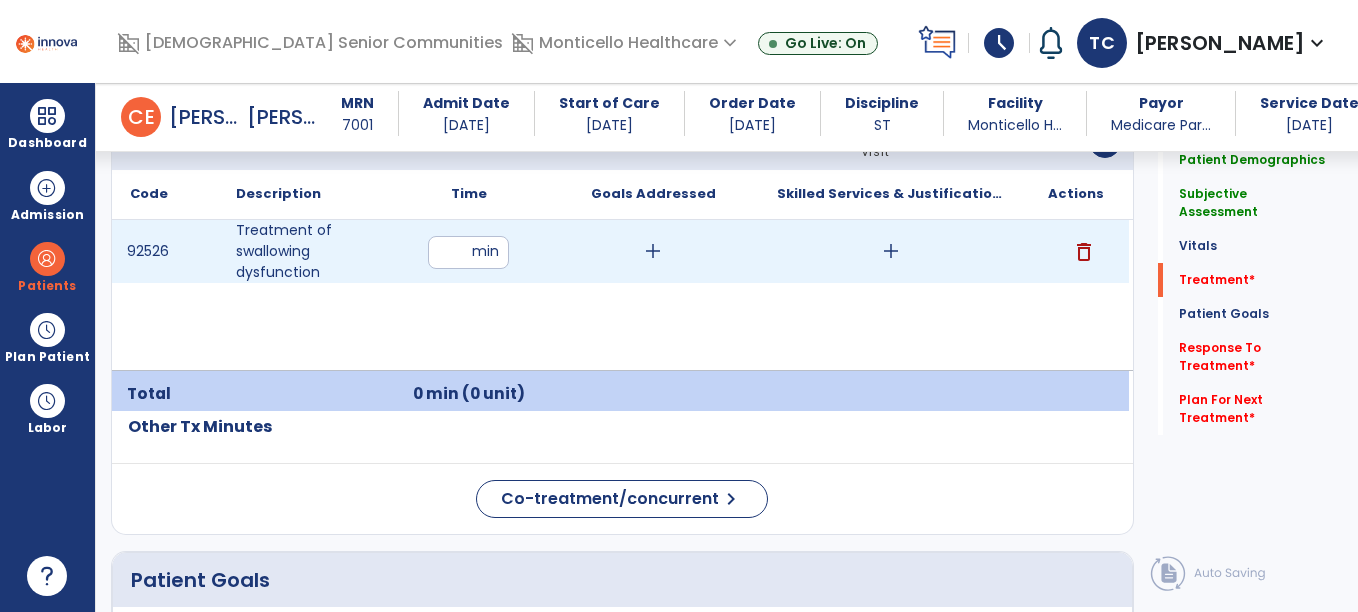 type on "**" 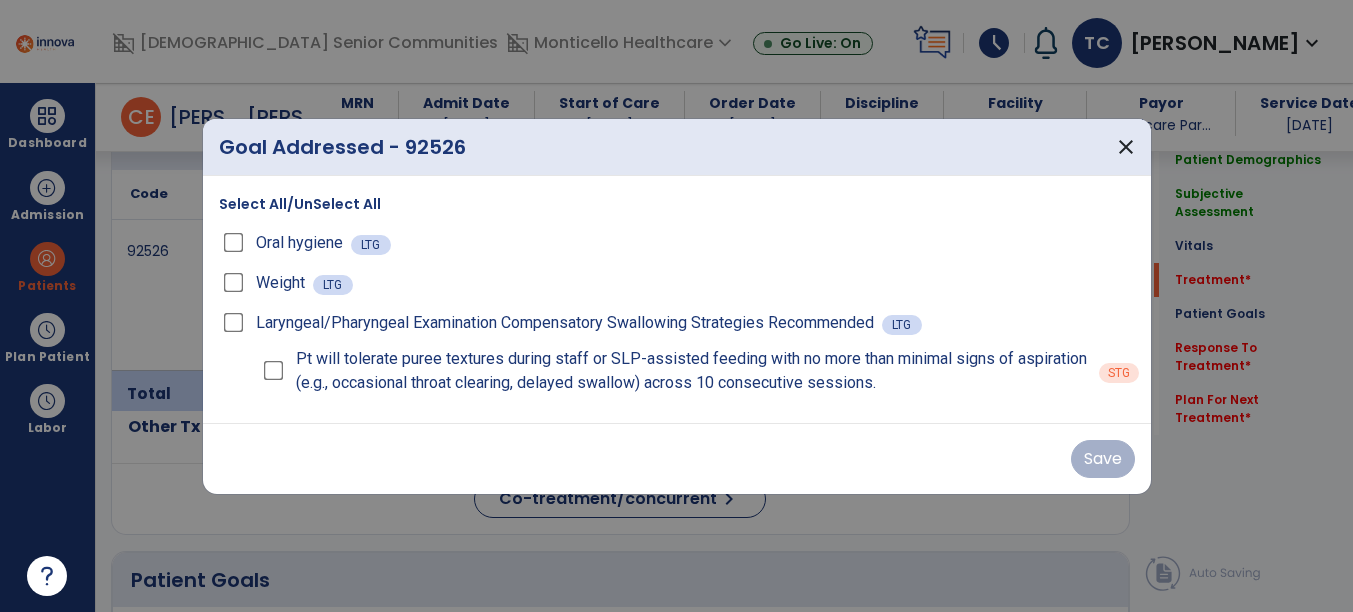 scroll, scrollTop: 1256, scrollLeft: 0, axis: vertical 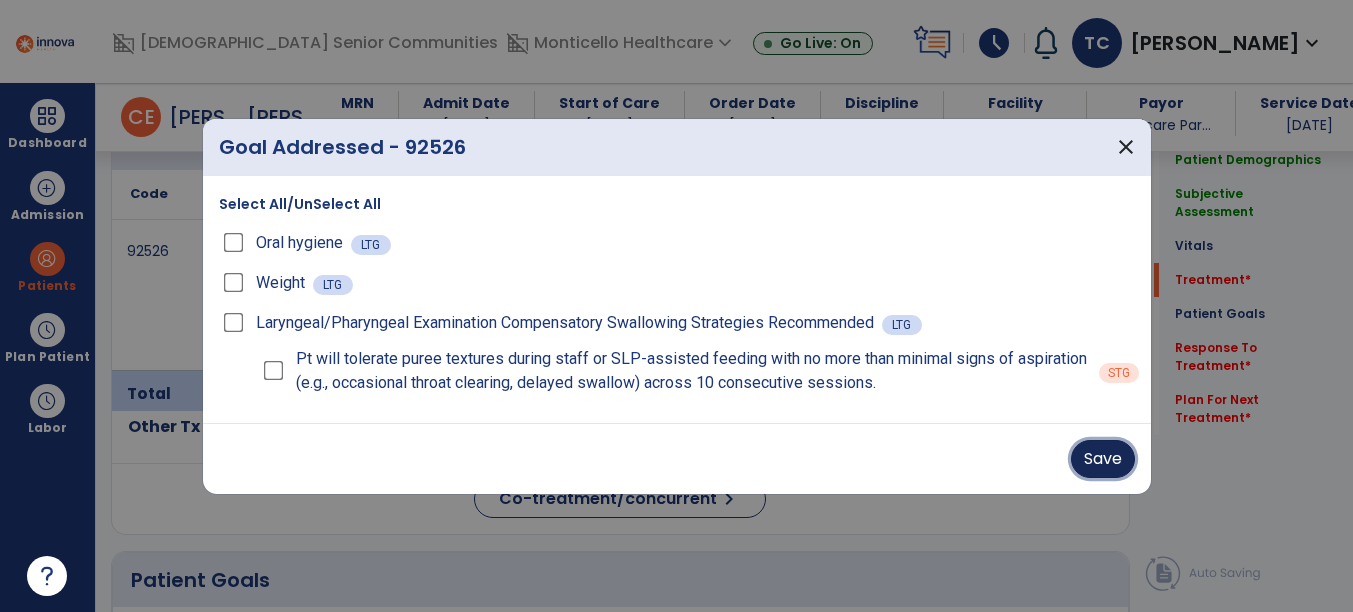 click on "Save" at bounding box center [1103, 459] 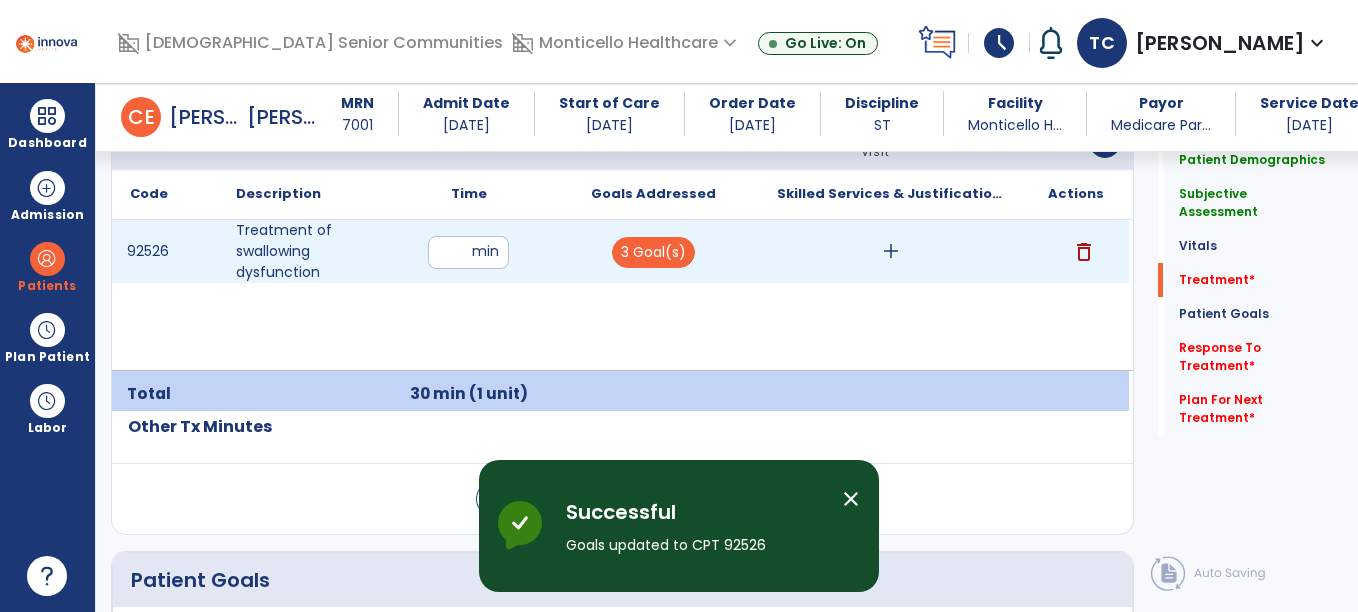 click on "add" at bounding box center [891, 251] 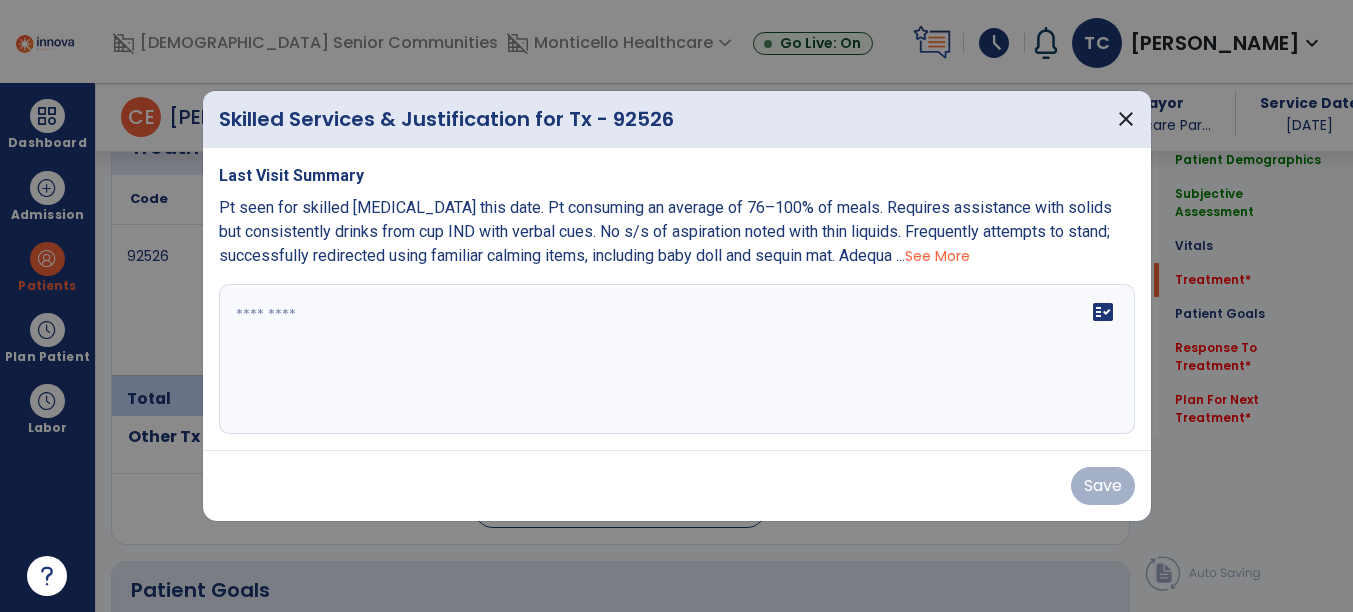 scroll, scrollTop: 1256, scrollLeft: 0, axis: vertical 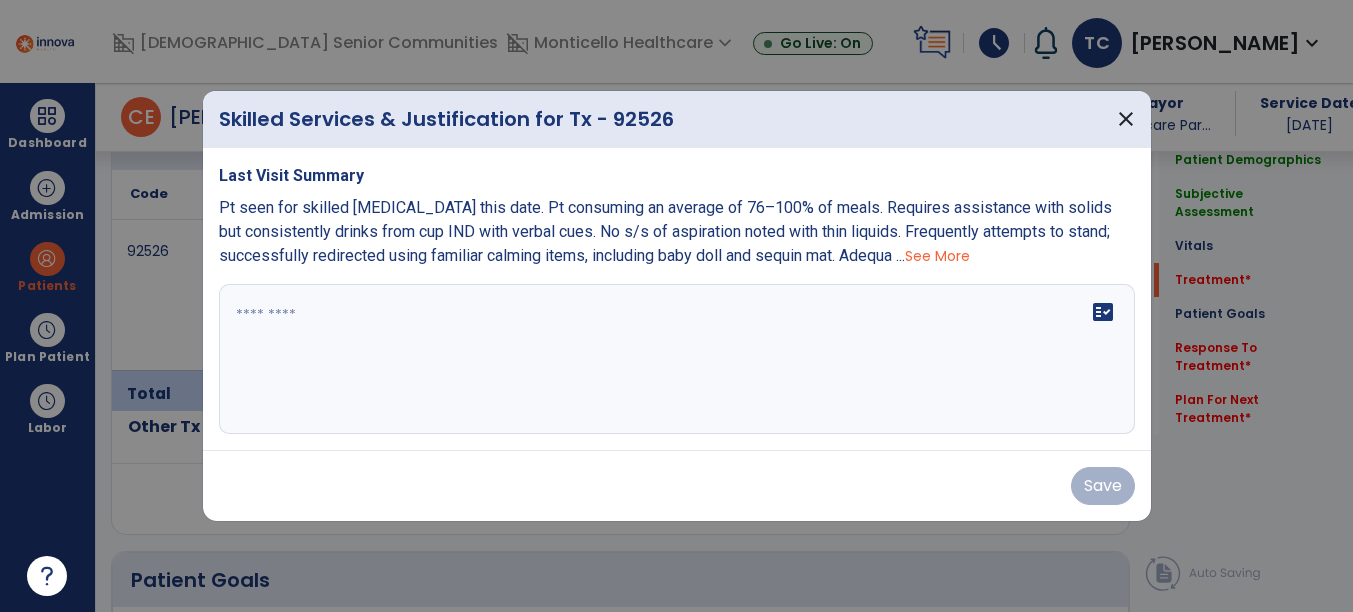 click at bounding box center [677, 359] 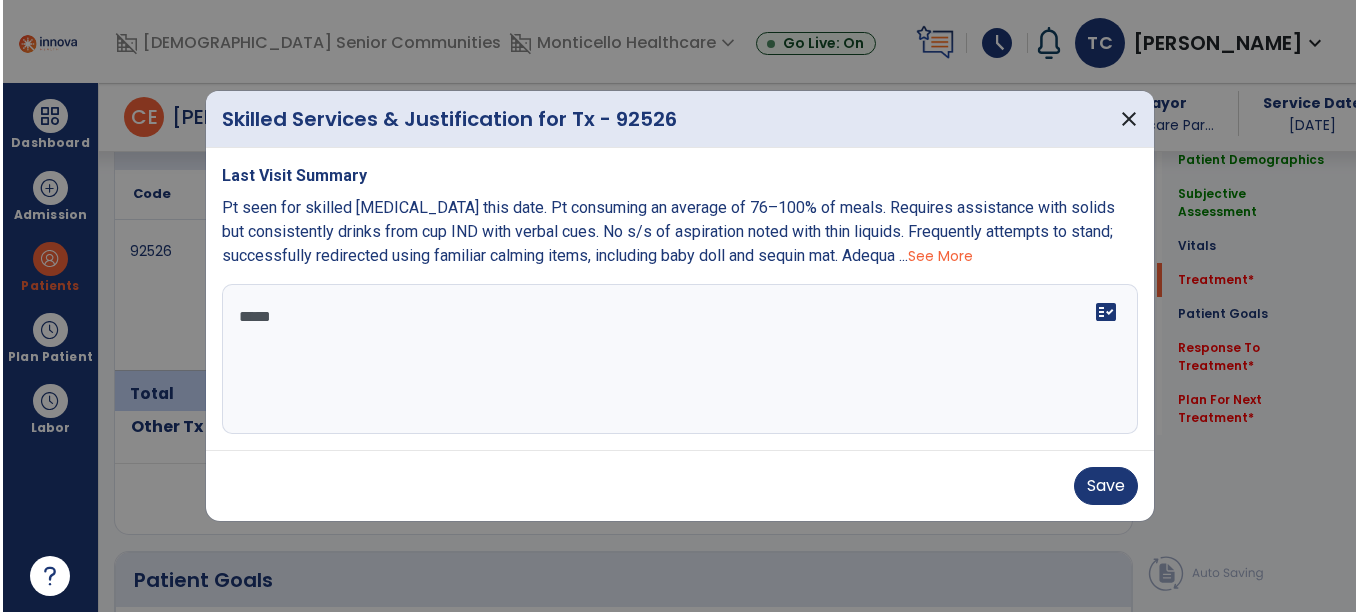 scroll, scrollTop: 0, scrollLeft: 0, axis: both 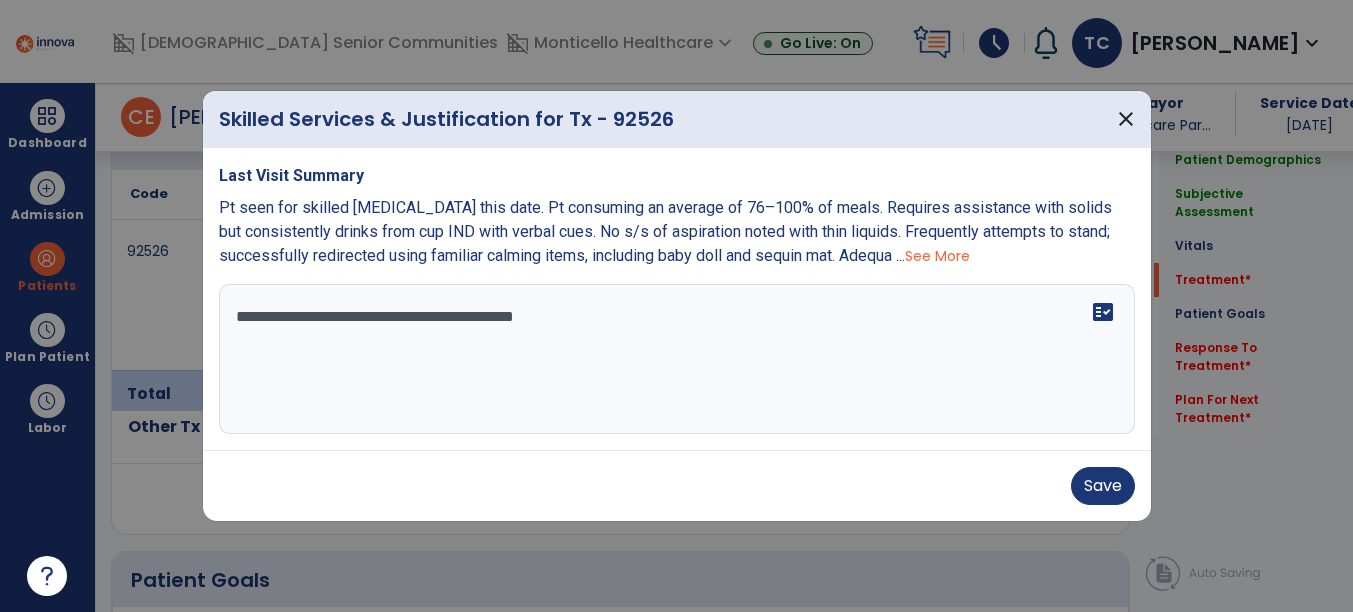 paste on "**********" 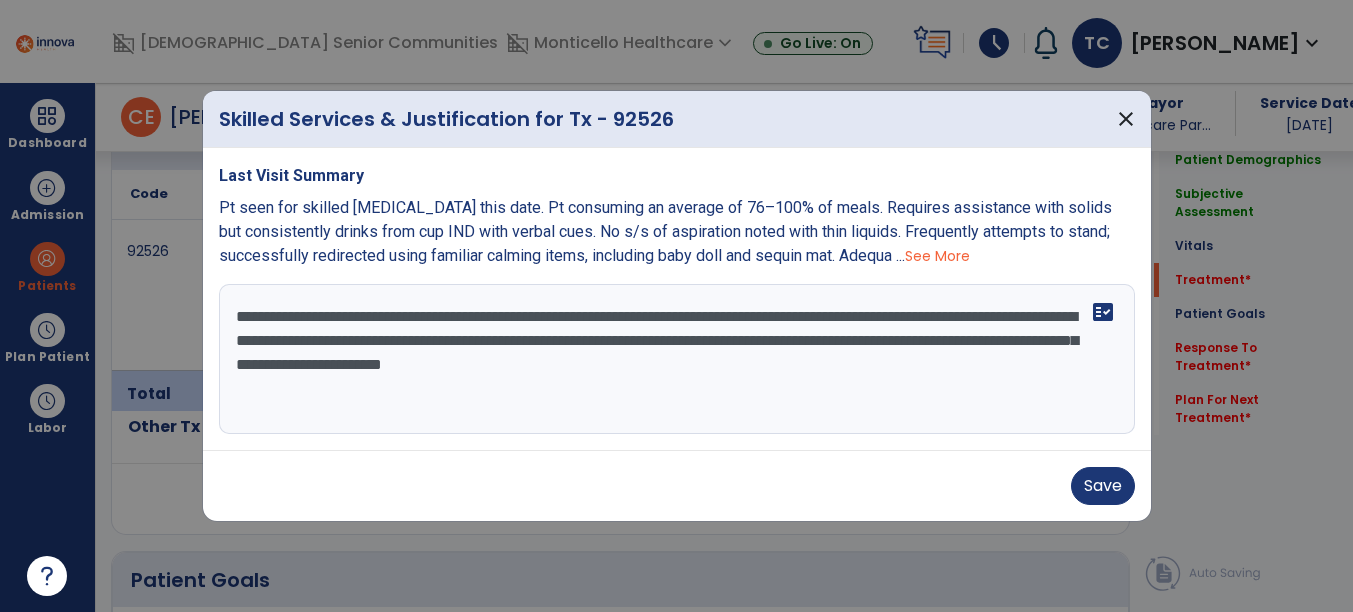 click on "**********" at bounding box center (677, 359) 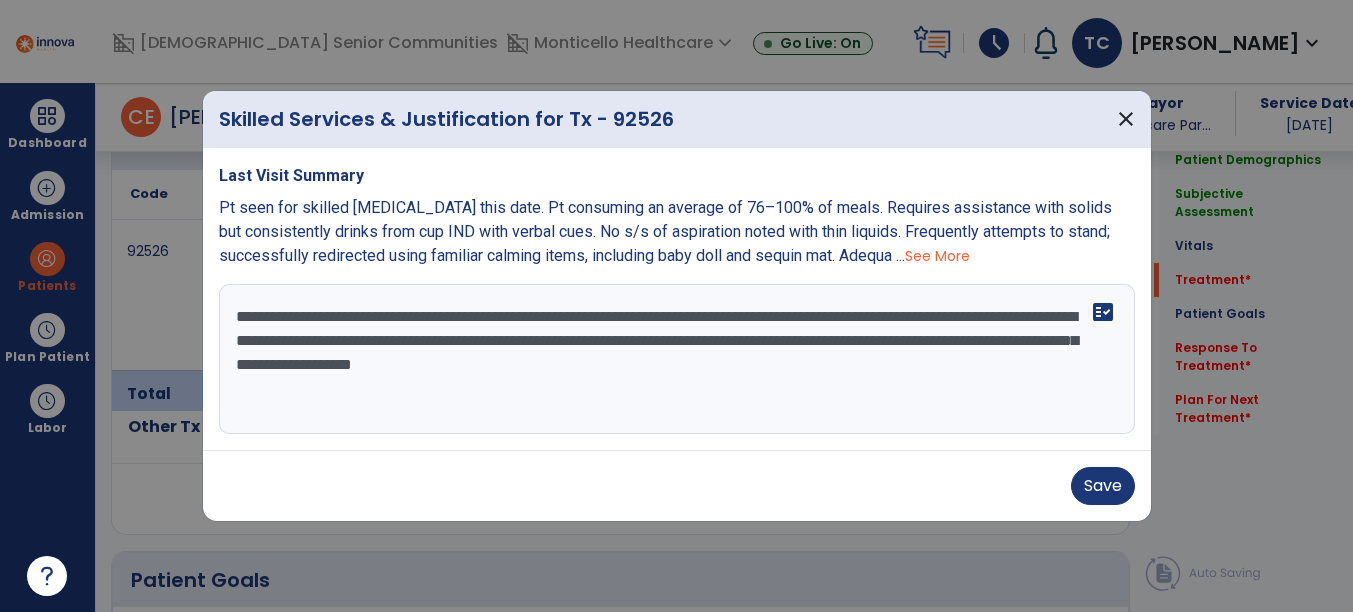 drag, startPoint x: 892, startPoint y: 340, endPoint x: 724, endPoint y: 346, distance: 168.1071 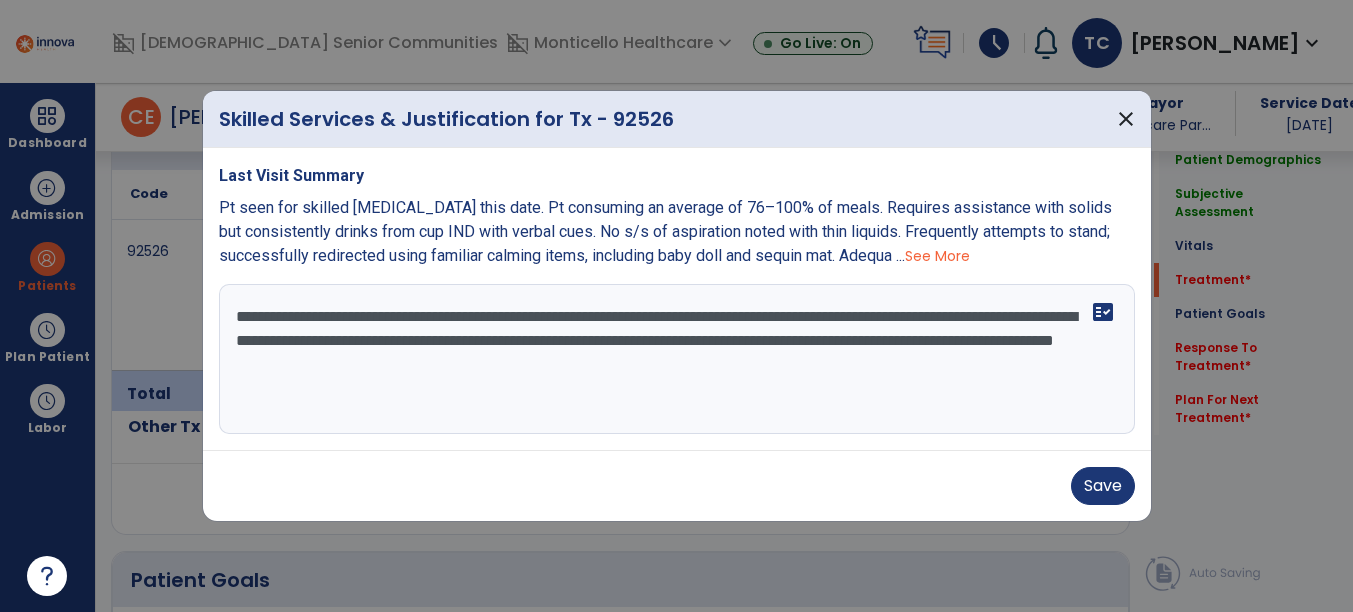 drag, startPoint x: 335, startPoint y: 367, endPoint x: 1039, endPoint y: 344, distance: 704.3756 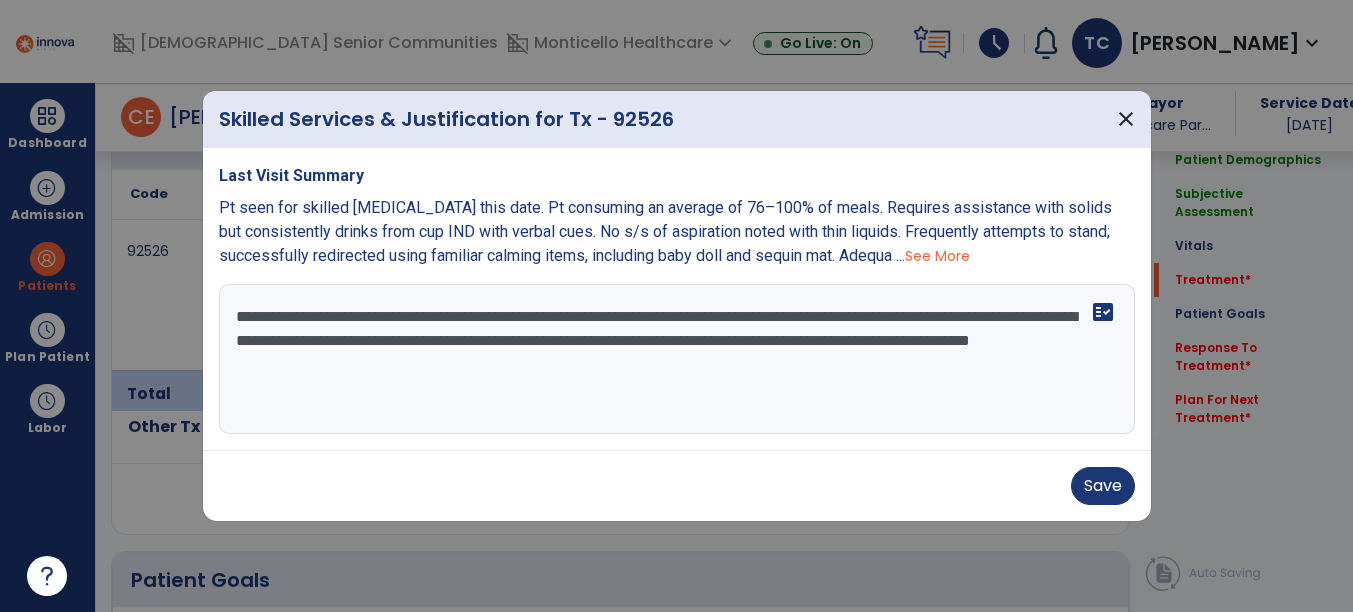 click on "**********" at bounding box center [677, 359] 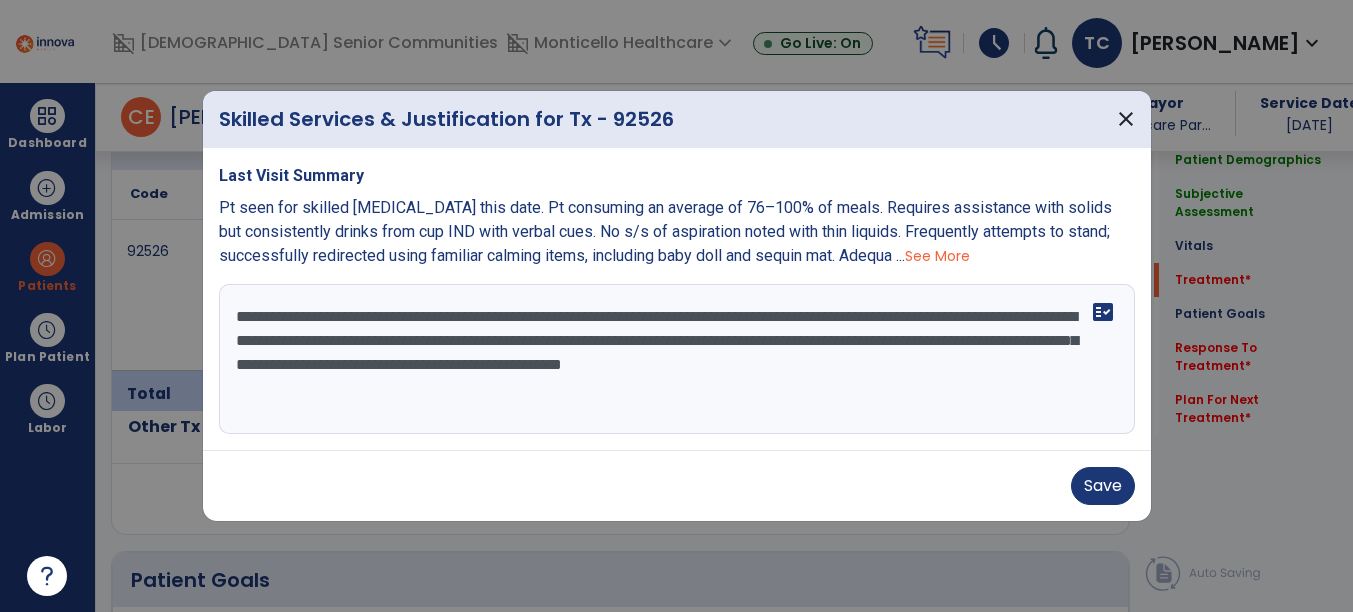 drag, startPoint x: 593, startPoint y: 409, endPoint x: 162, endPoint y: 419, distance: 431.116 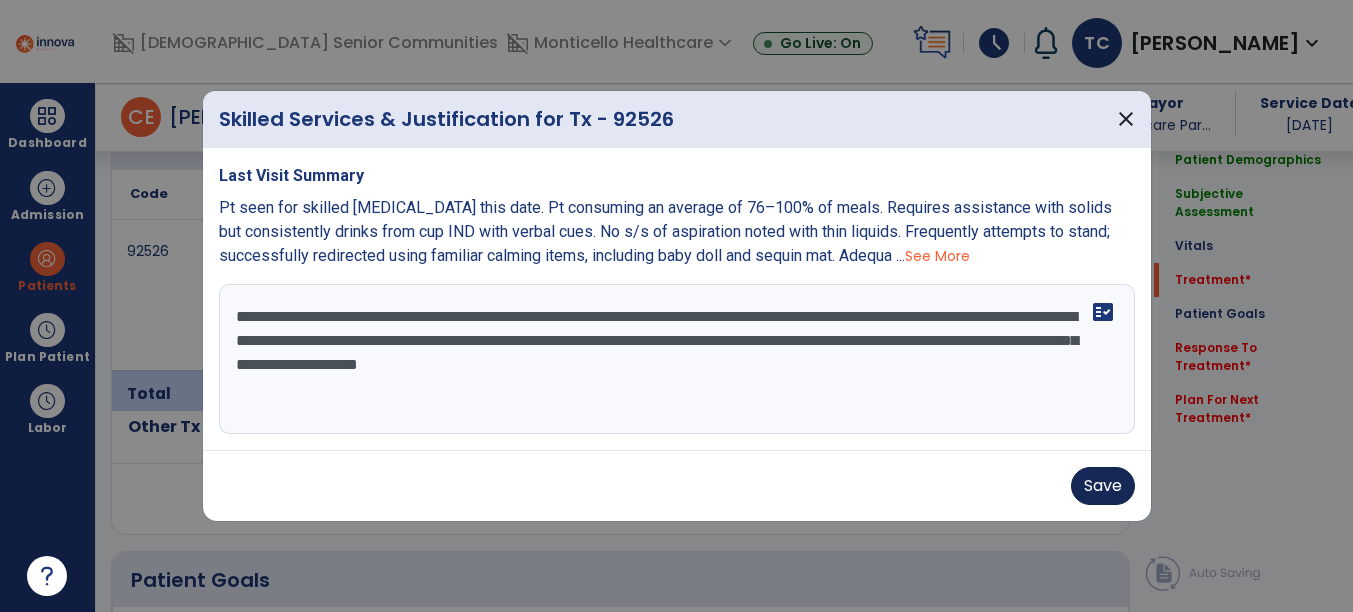 type on "**********" 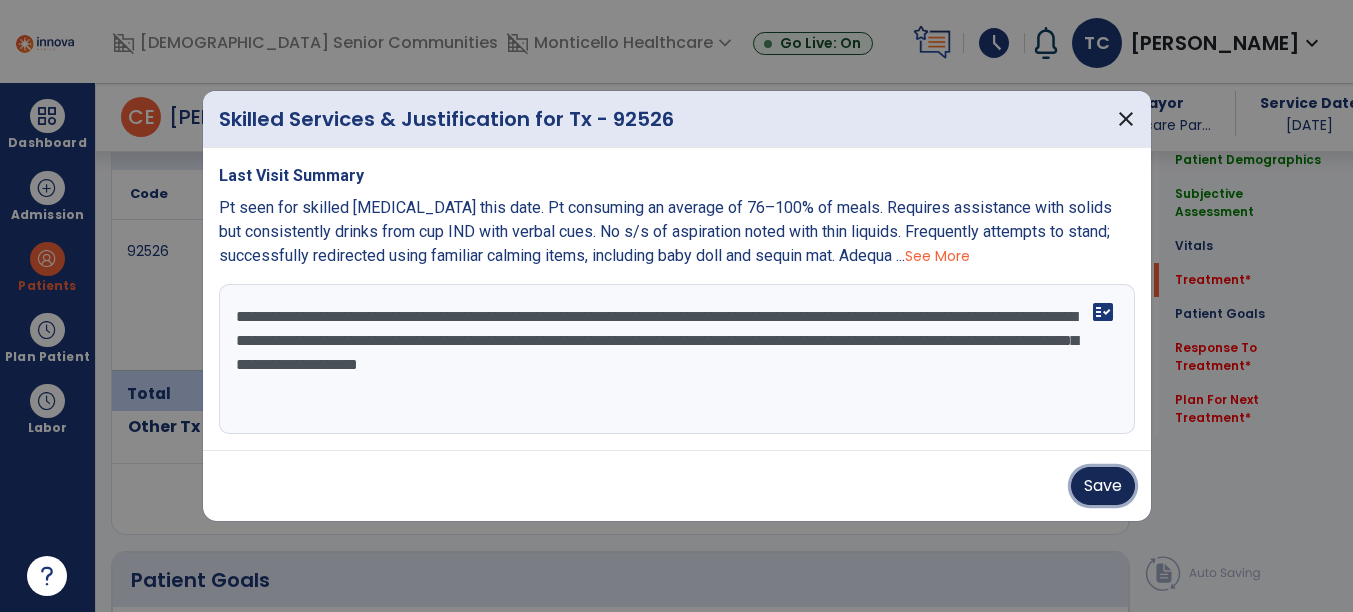 click on "Save" at bounding box center [1103, 486] 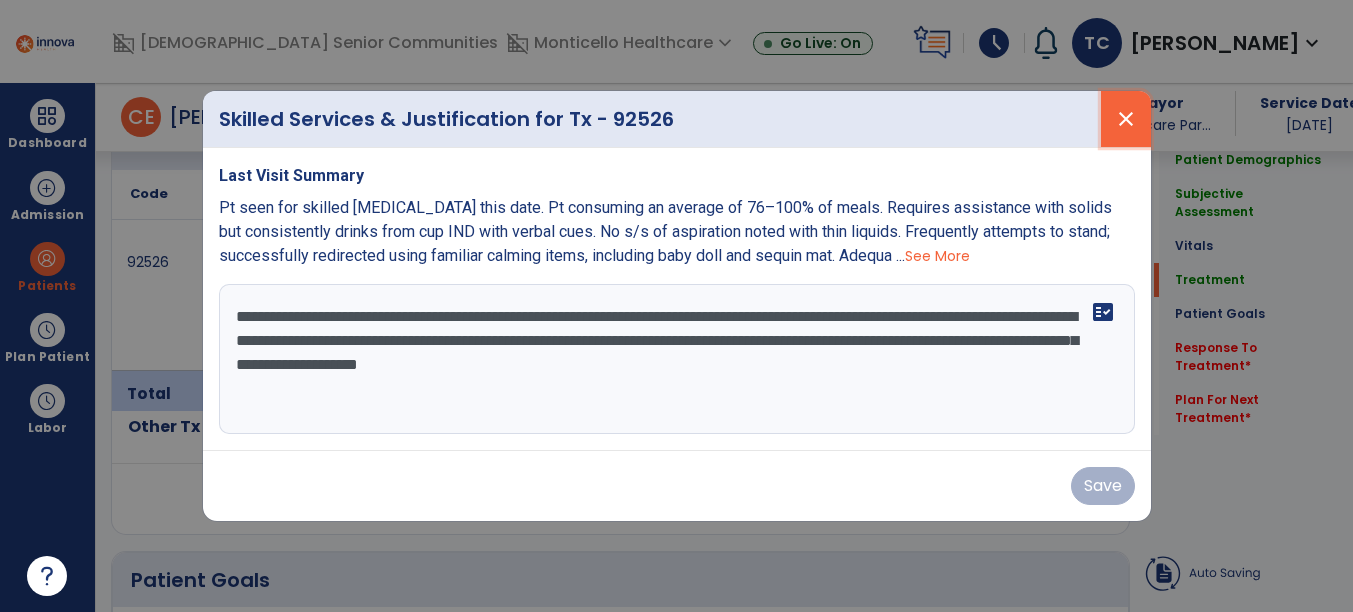 click on "close" at bounding box center (1126, 119) 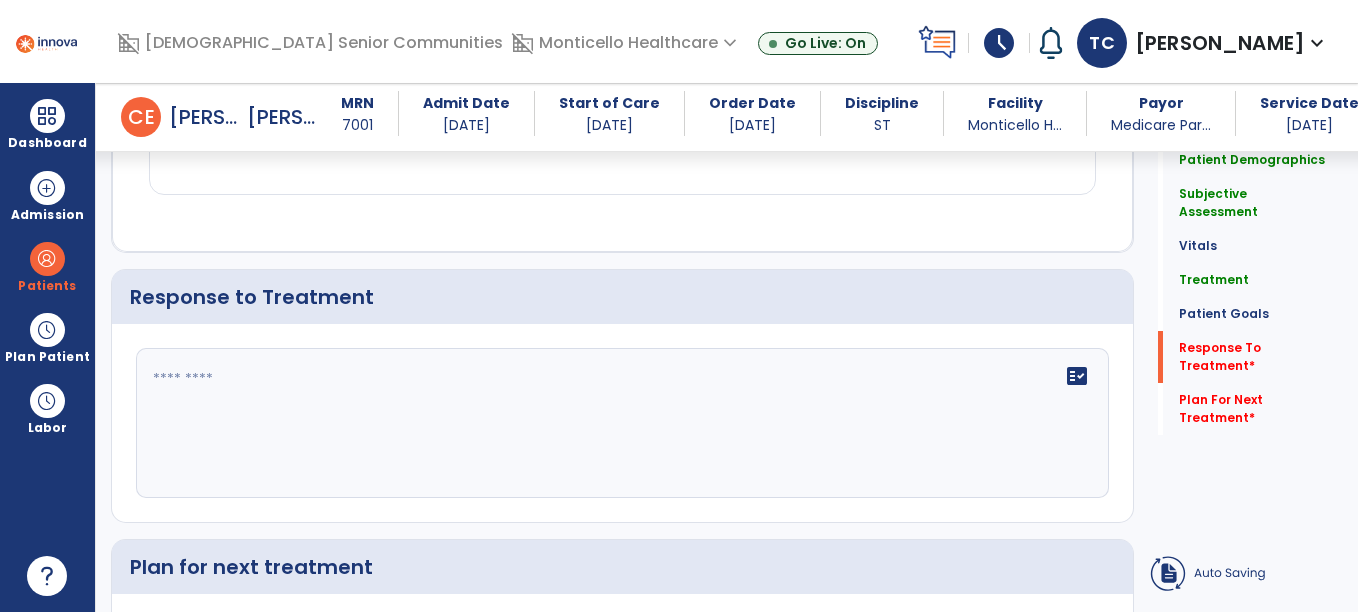 scroll, scrollTop: 2412, scrollLeft: 0, axis: vertical 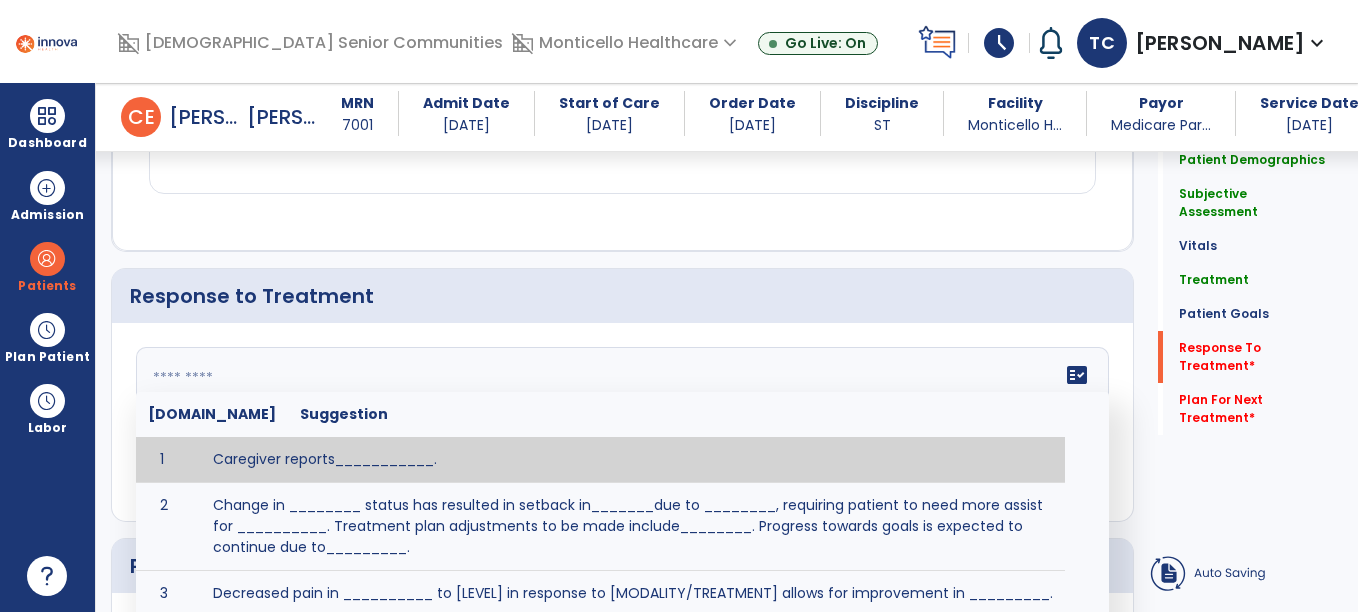 click 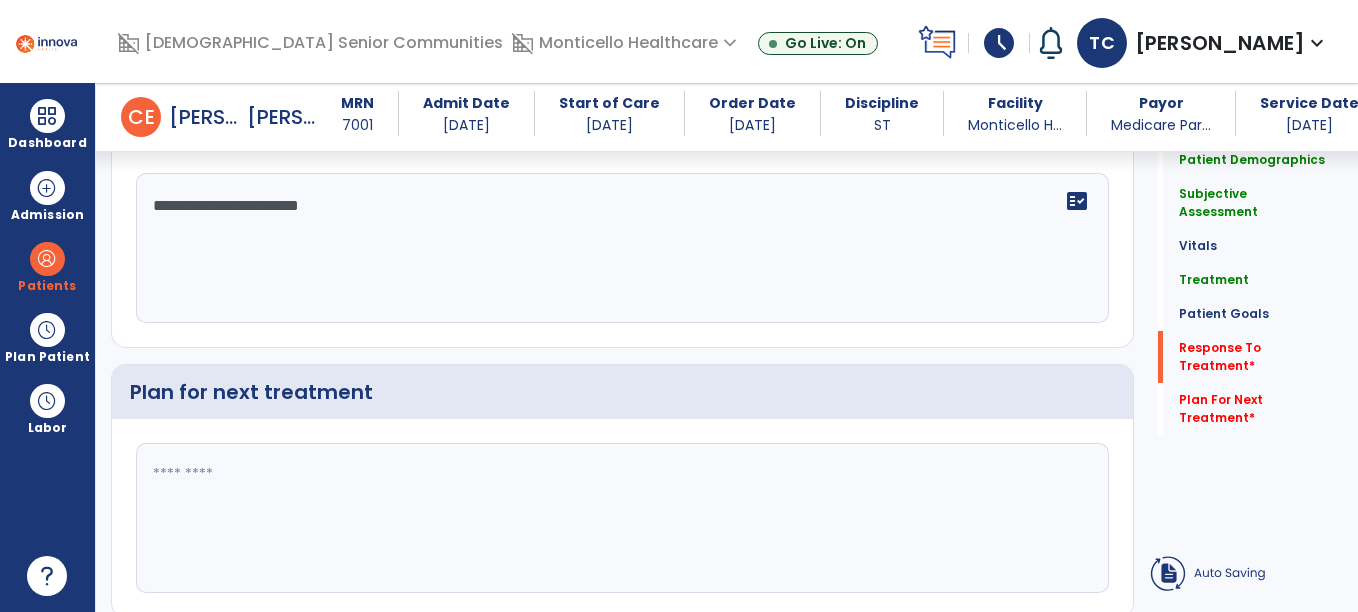 scroll, scrollTop: 2659, scrollLeft: 0, axis: vertical 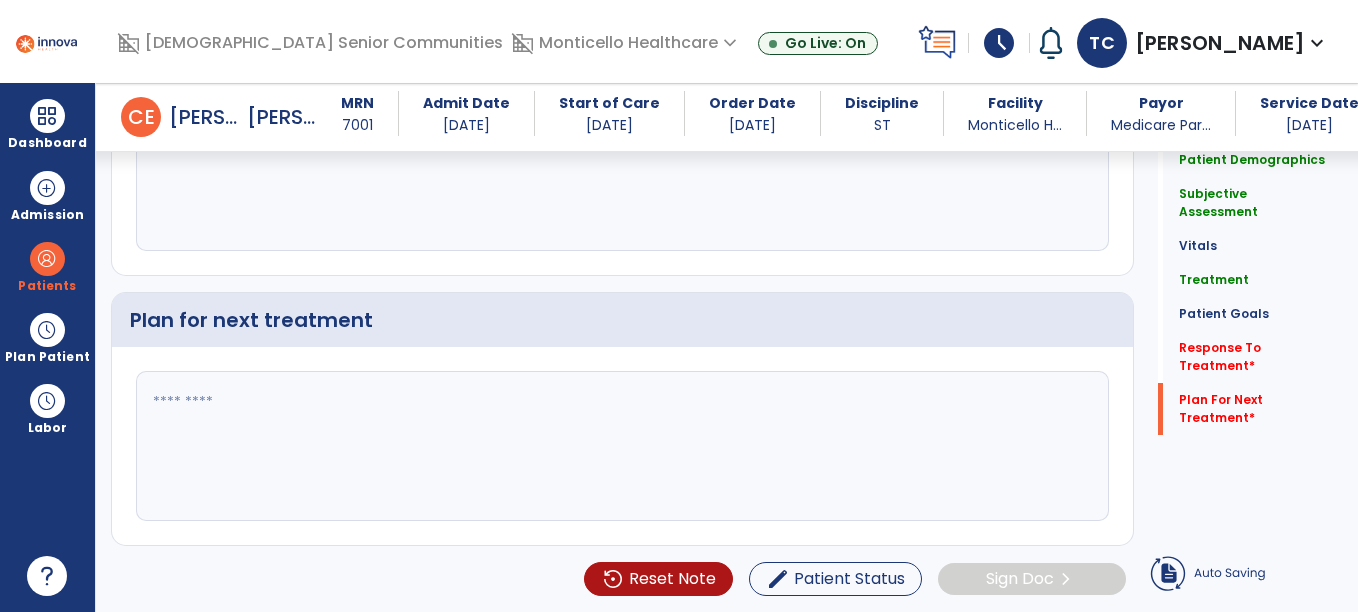 type on "**********" 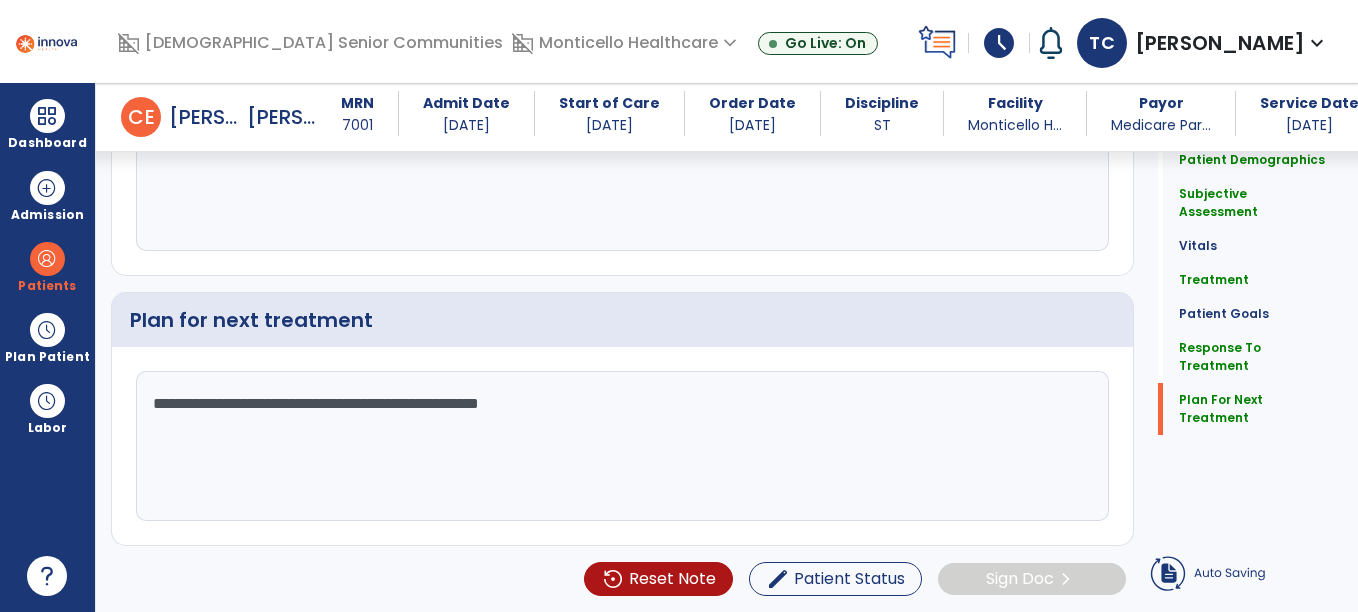 click on "**********" 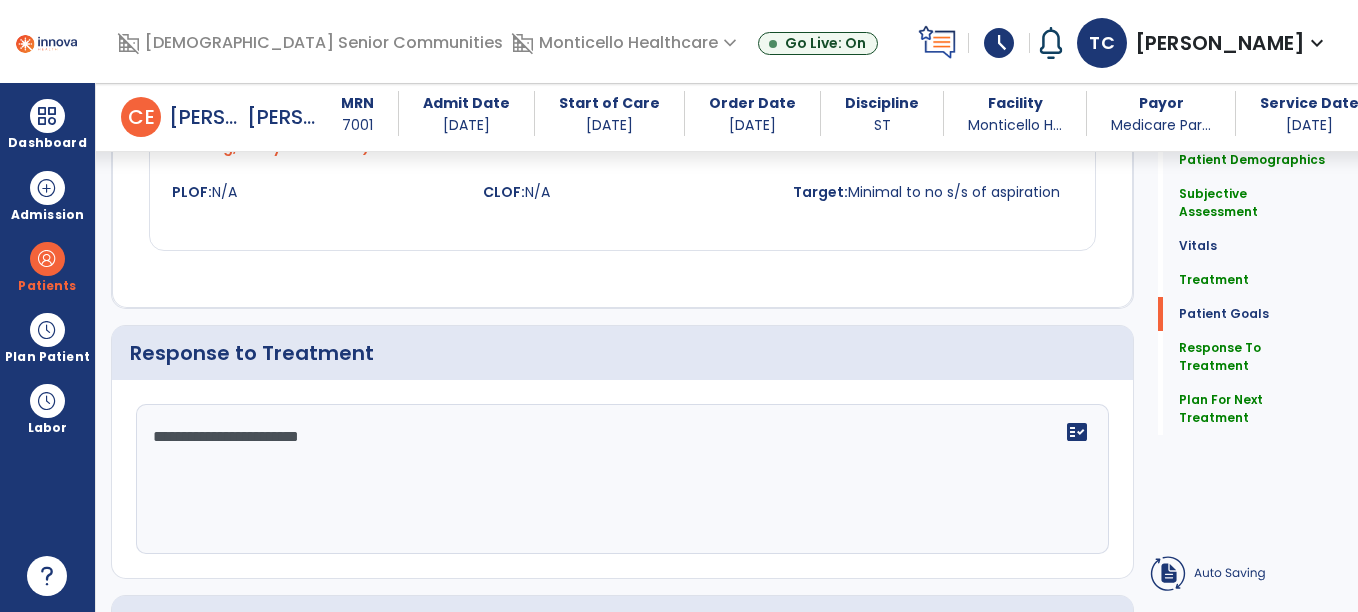 scroll, scrollTop: 2354, scrollLeft: 0, axis: vertical 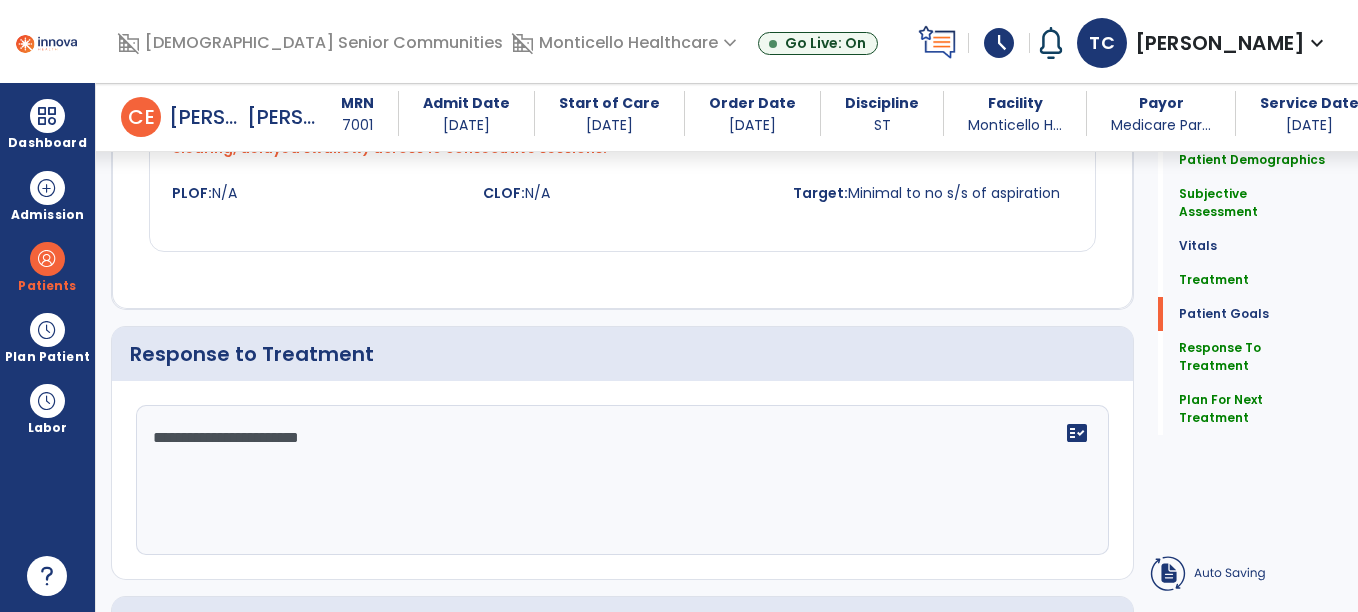 click on "**********" 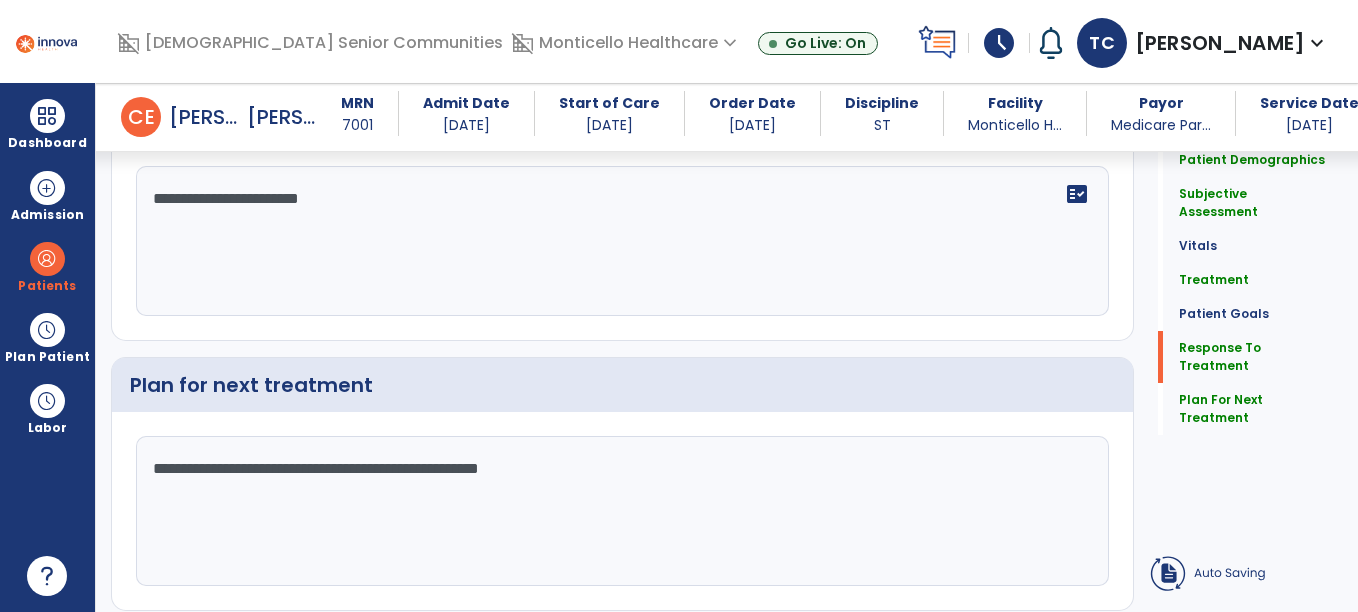 scroll, scrollTop: 2659, scrollLeft: 0, axis: vertical 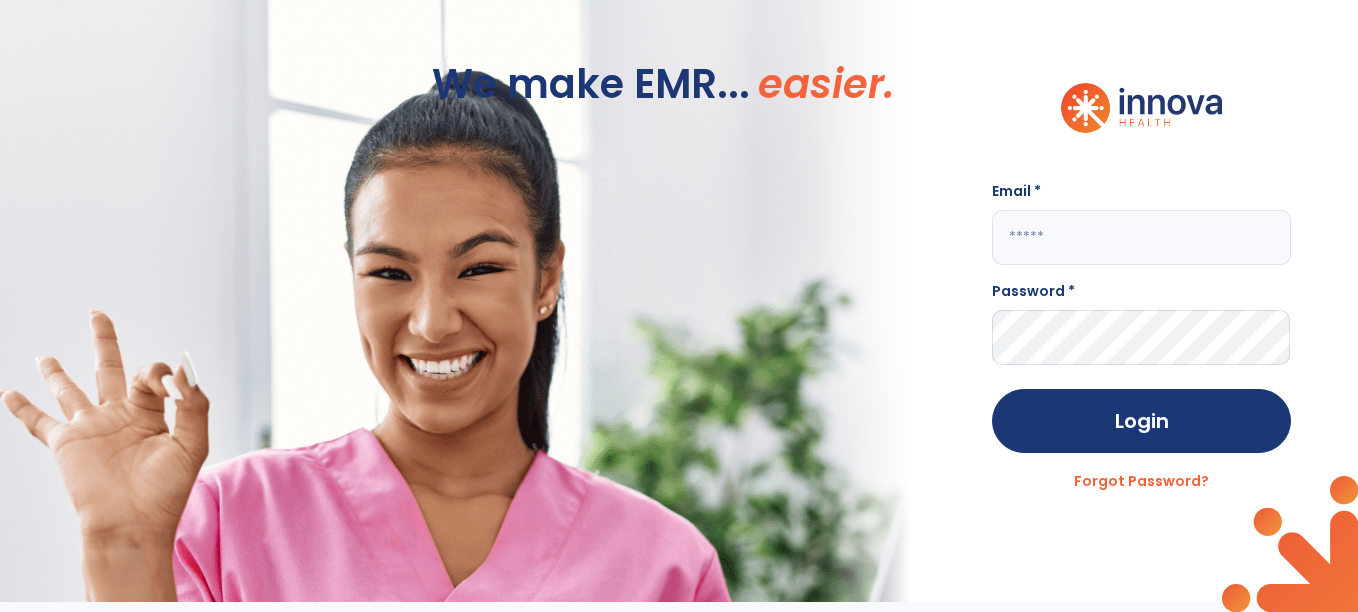 click 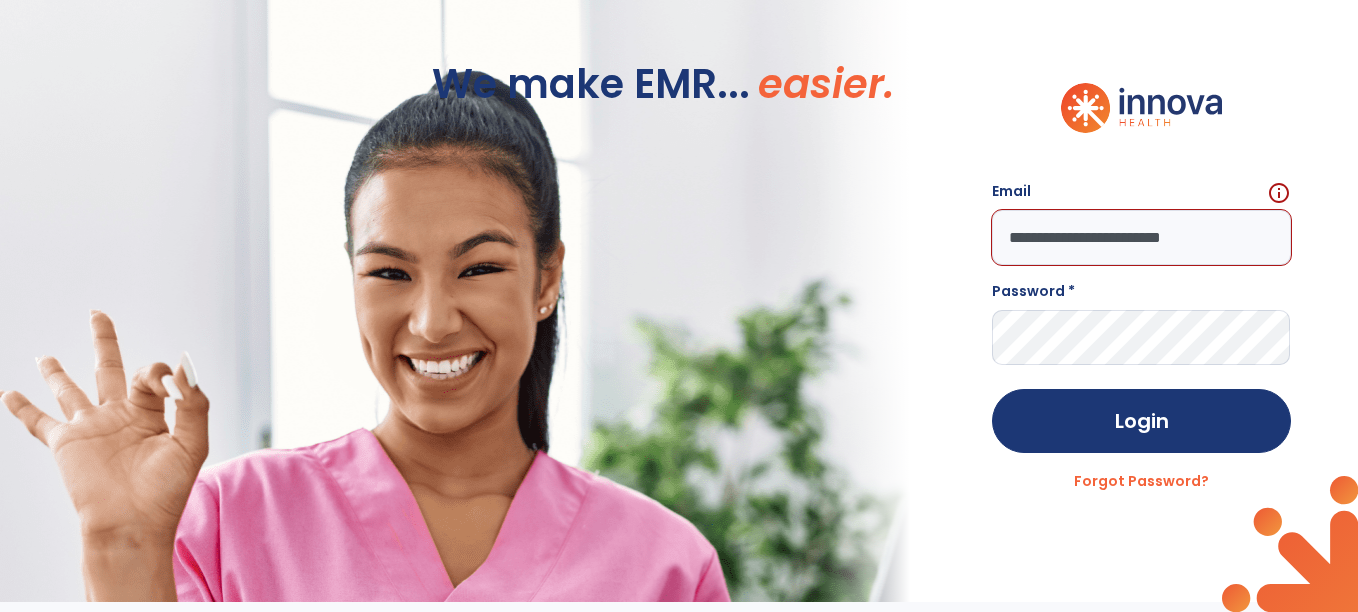 type on "**********" 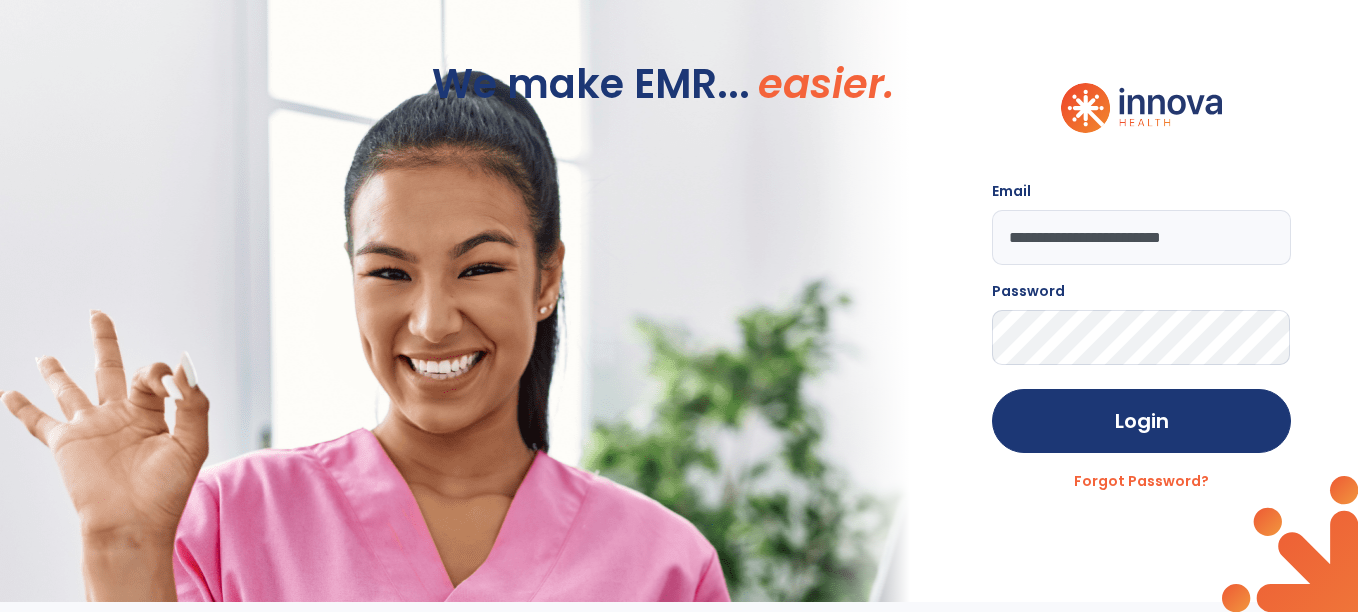 click on "Login" 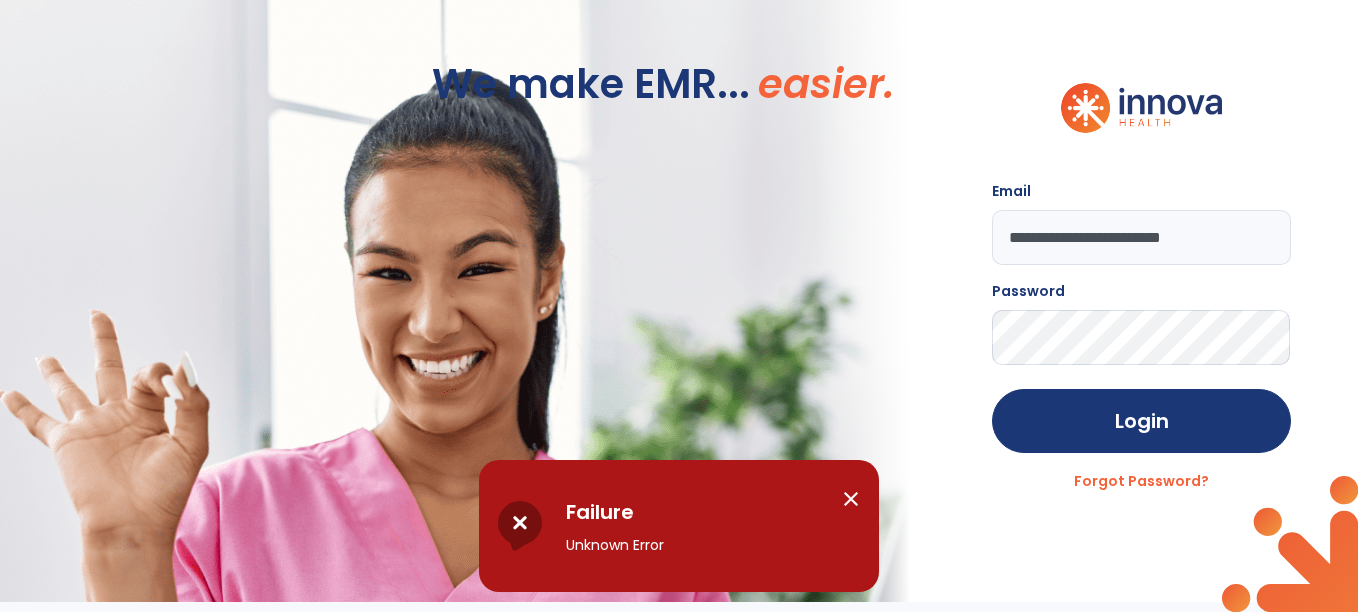 click on "close" at bounding box center (851, 499) 